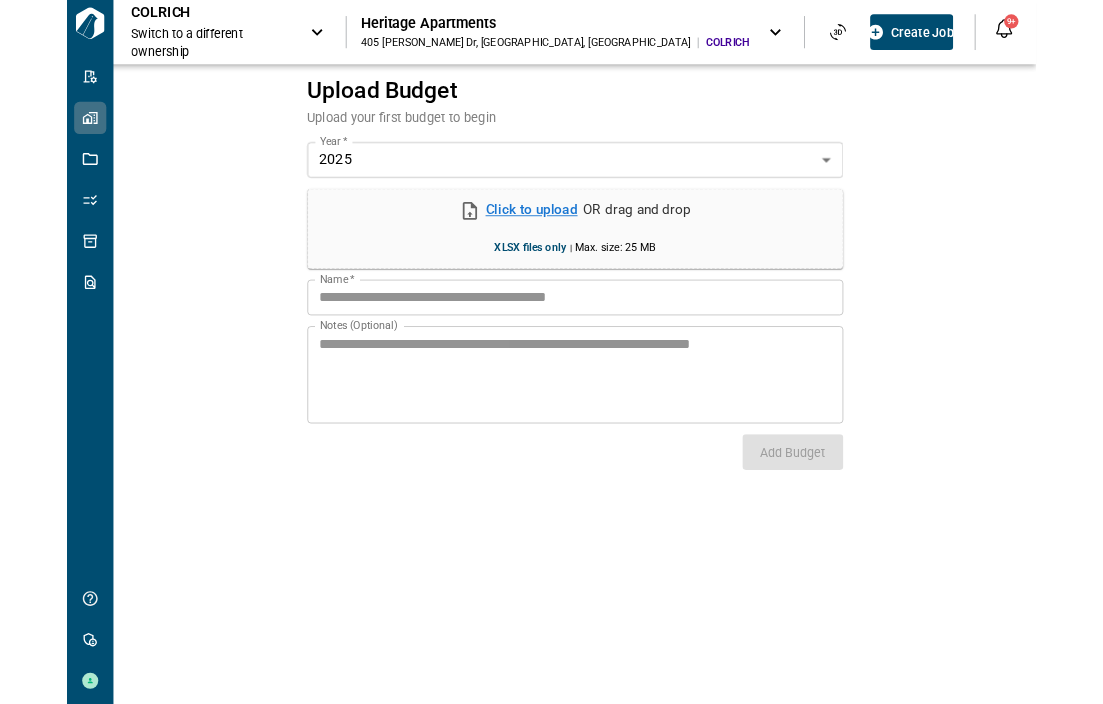 scroll, scrollTop: 0, scrollLeft: 0, axis: both 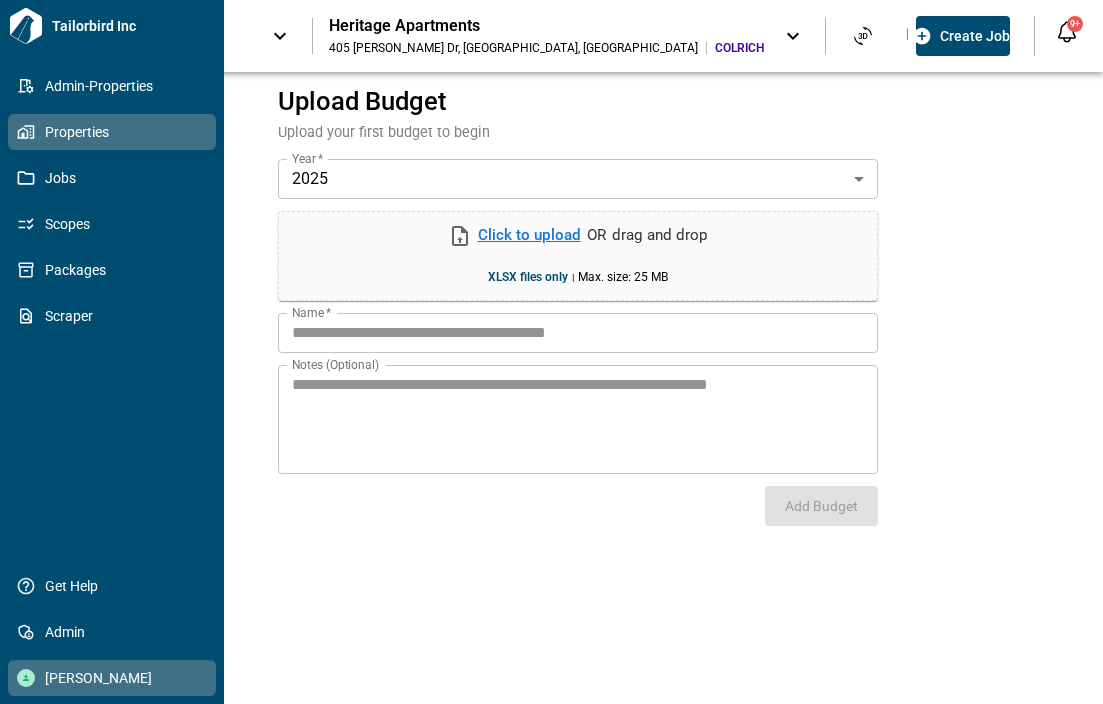 click at bounding box center (26, 678) 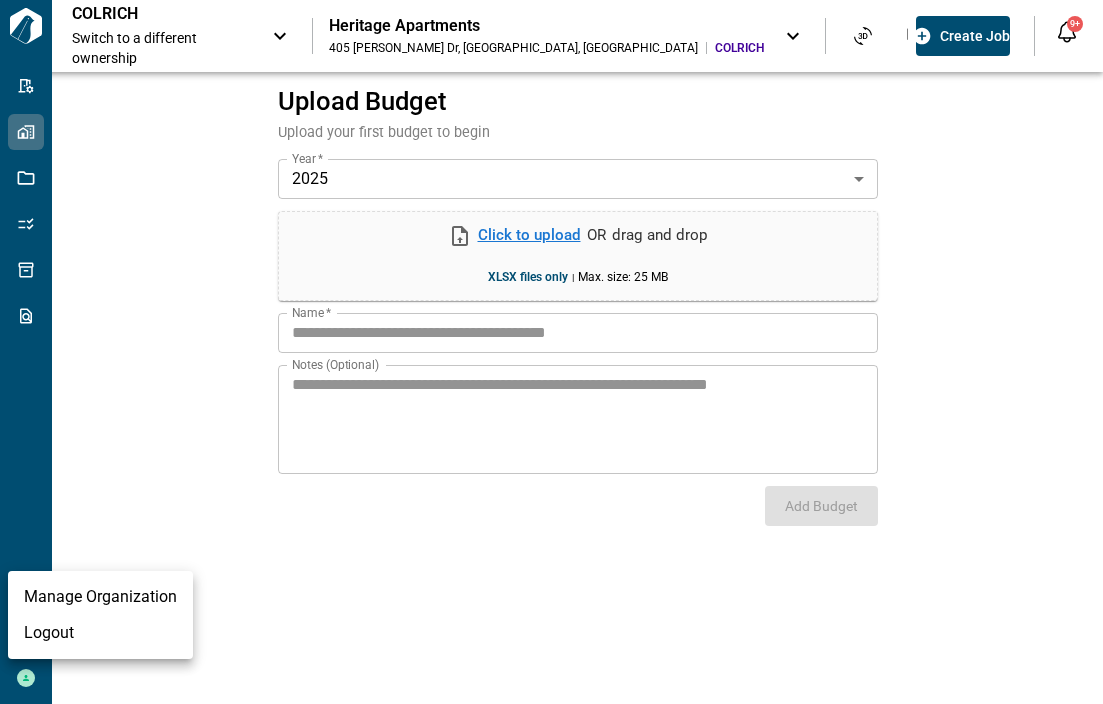 click on "Logout" at bounding box center [100, 633] 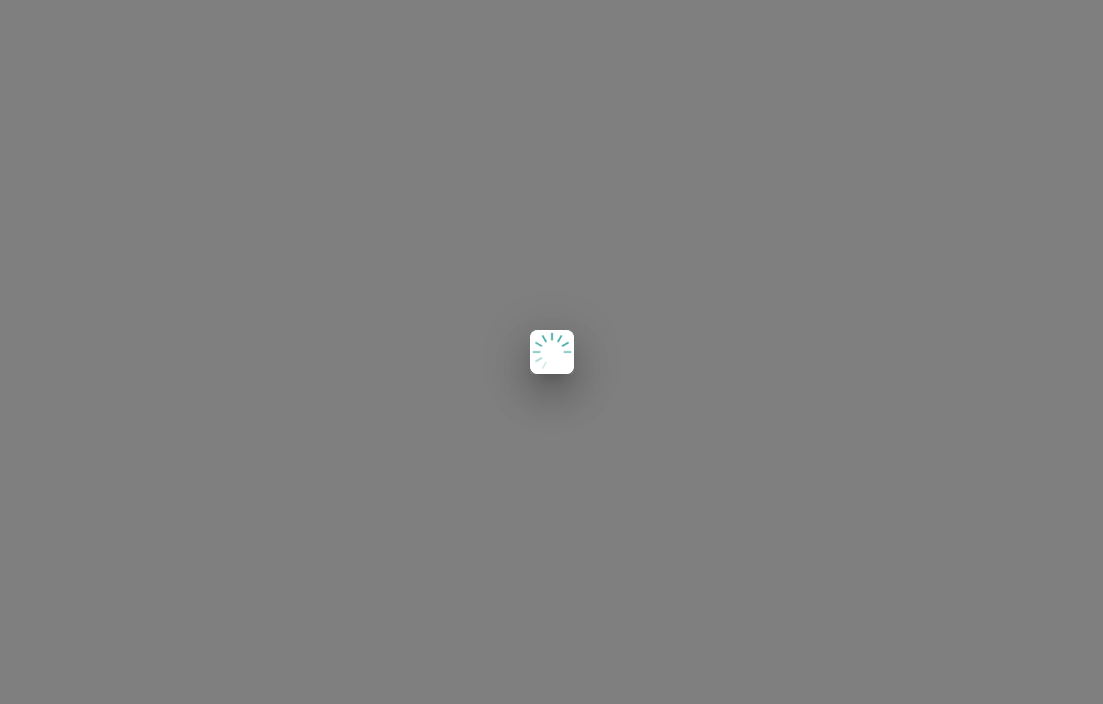 scroll, scrollTop: 0, scrollLeft: 0, axis: both 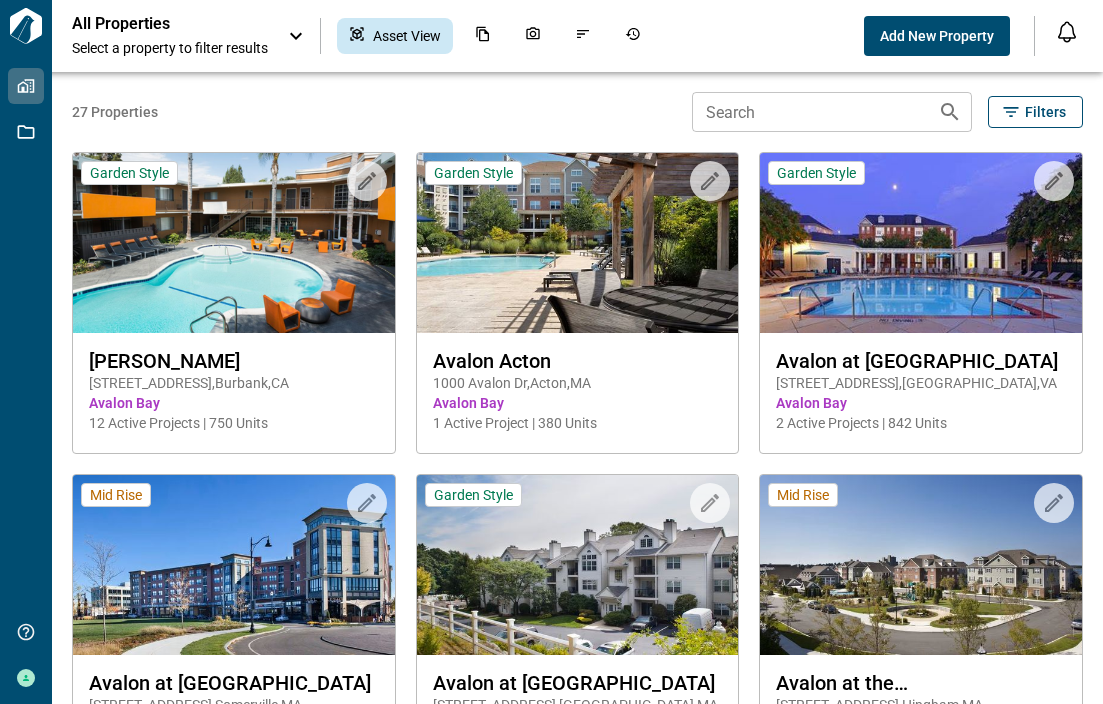click on "All Properties Select a property to filter results" at bounding box center (190, 36) 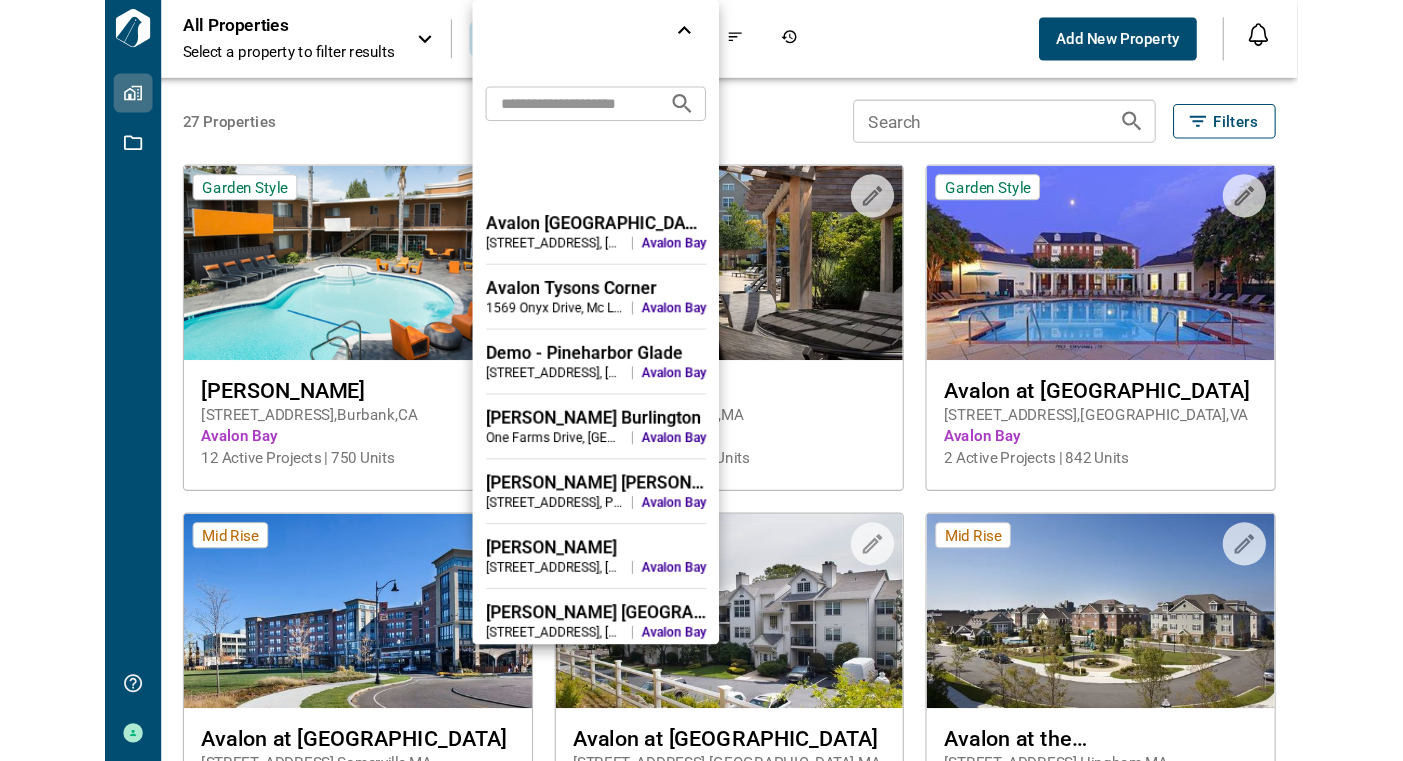 scroll, scrollTop: 671, scrollLeft: 0, axis: vertical 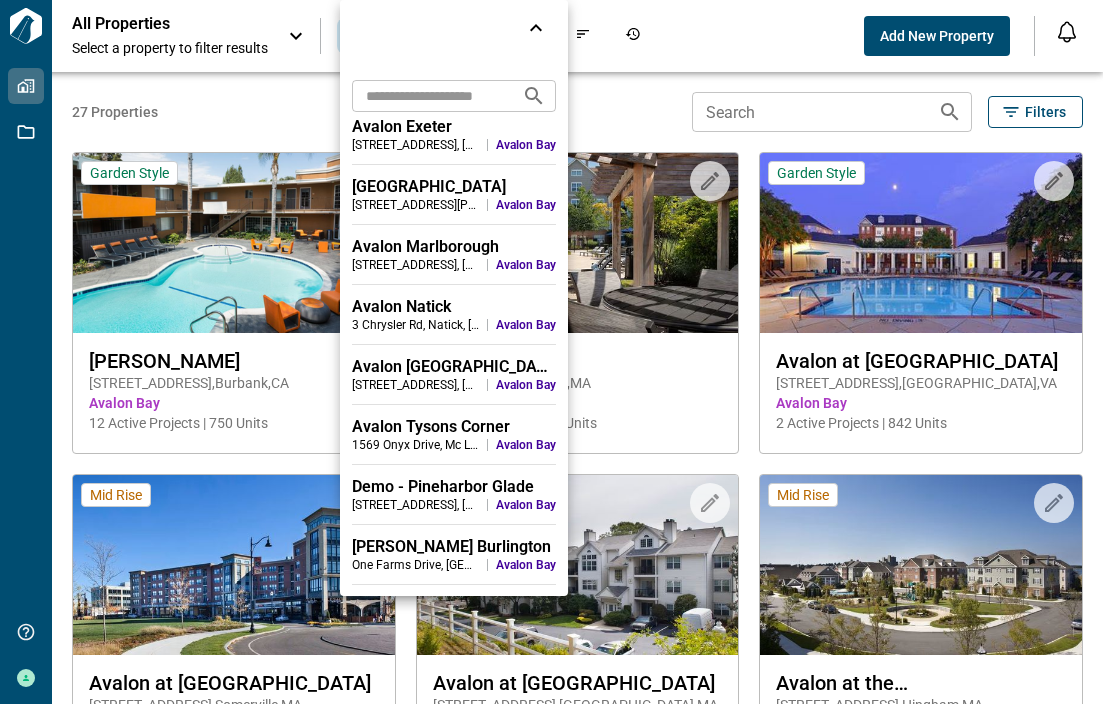 click on "1569 Onyx Drive , Mc Lean , [GEOGRAPHIC_DATA]" at bounding box center [415, 445] 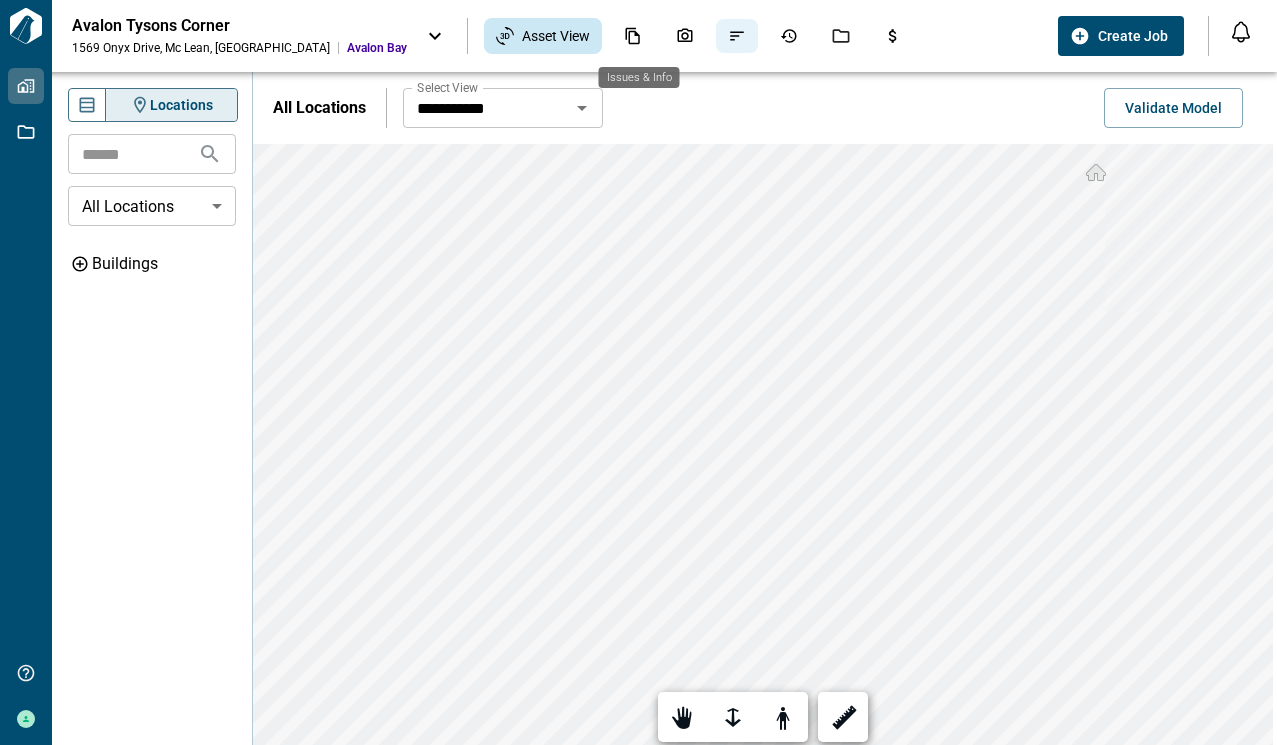 click 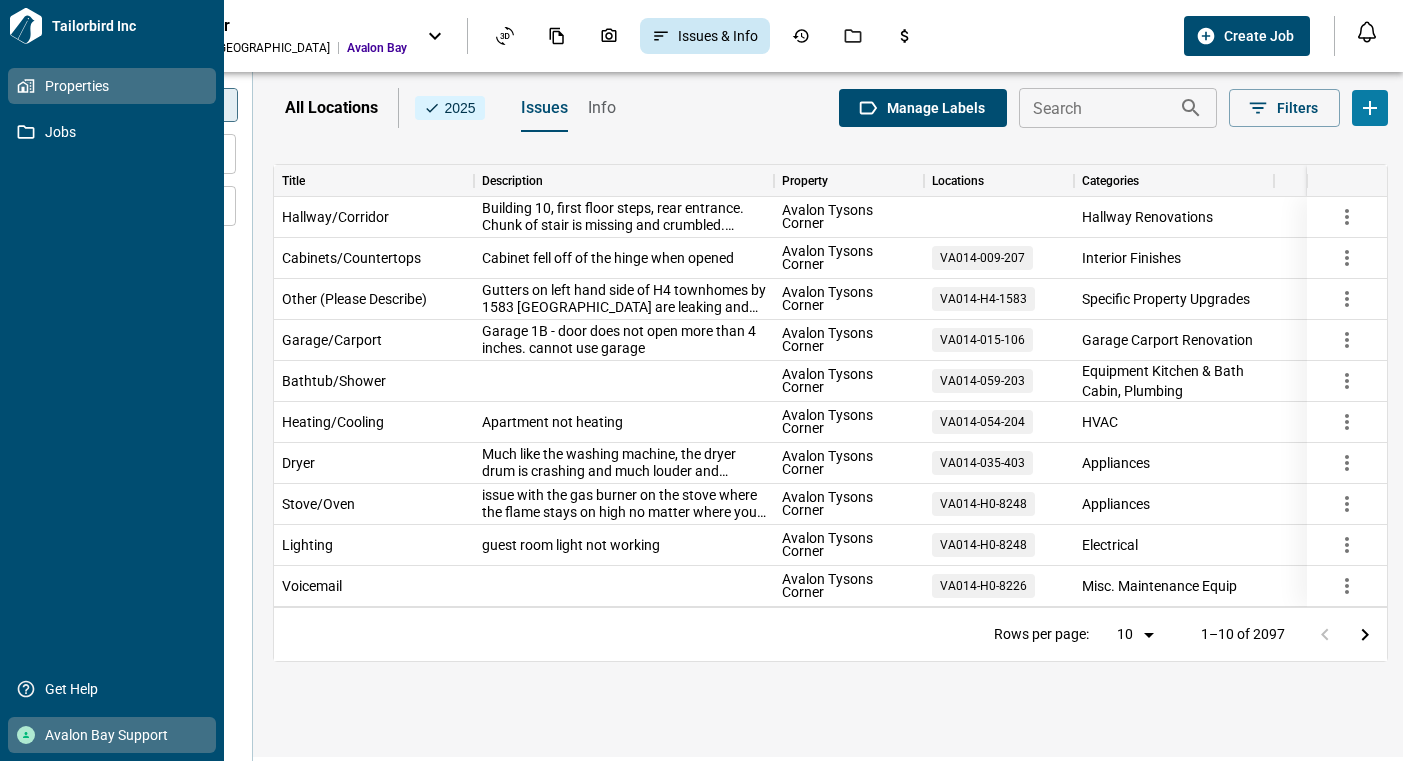 click on "Avalon Bay Support" at bounding box center [116, 735] 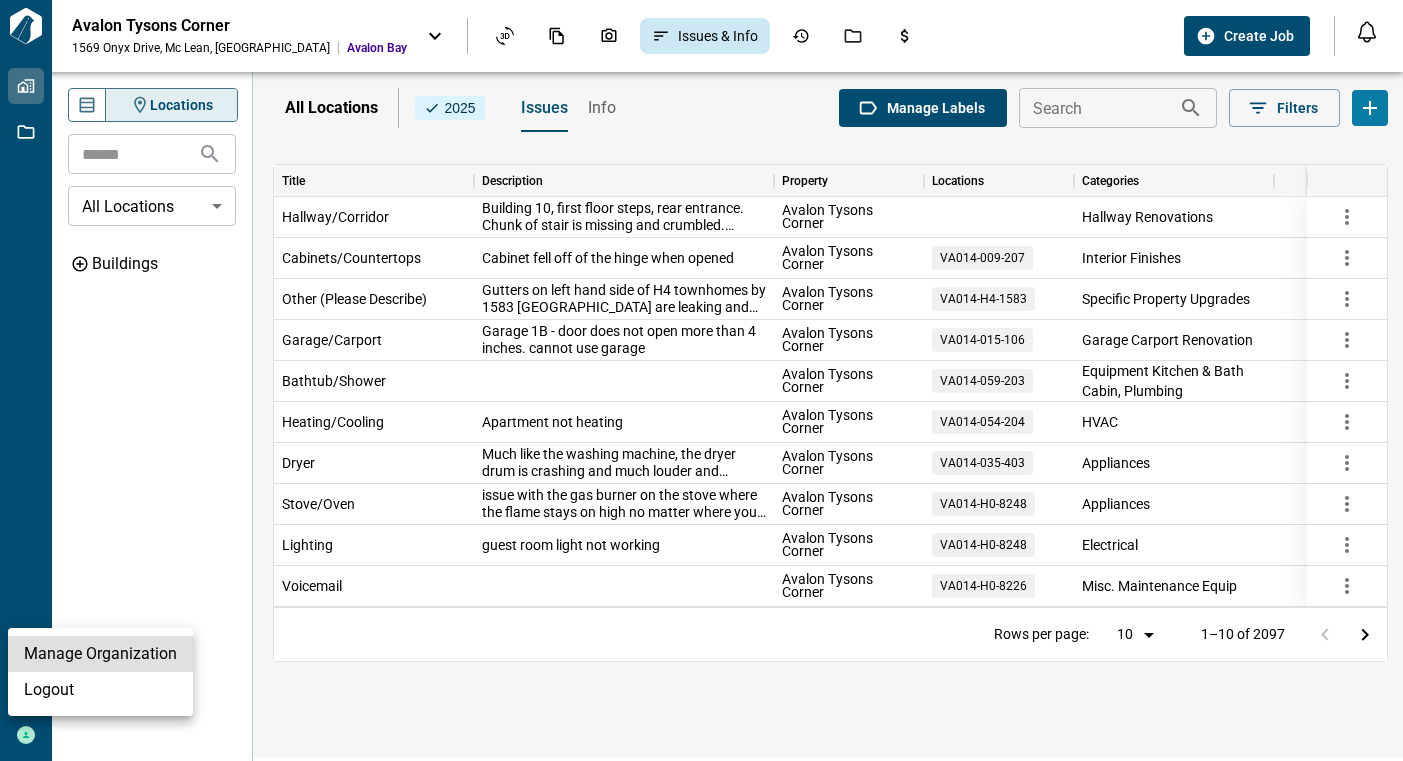 click on "Manage Organization" at bounding box center [100, 654] 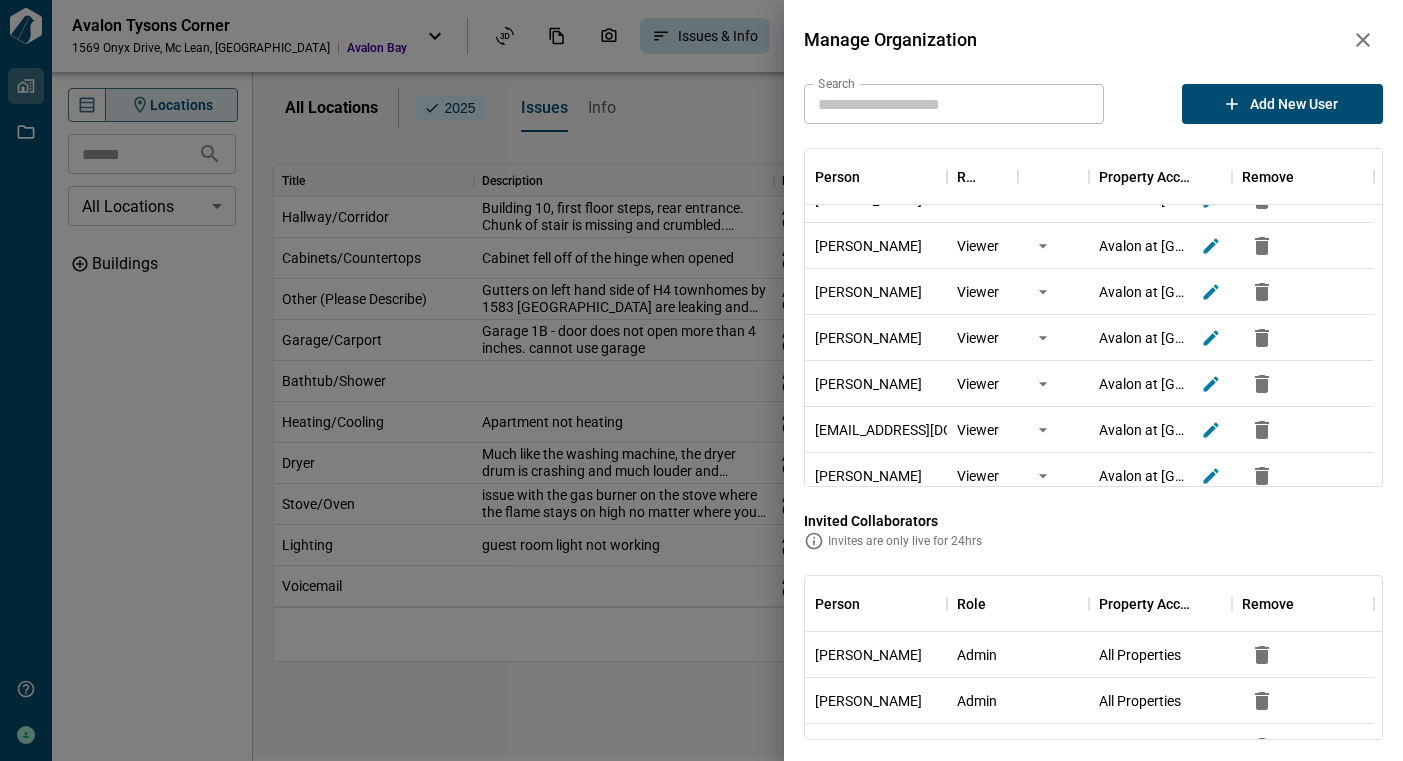 scroll, scrollTop: 339, scrollLeft: 0, axis: vertical 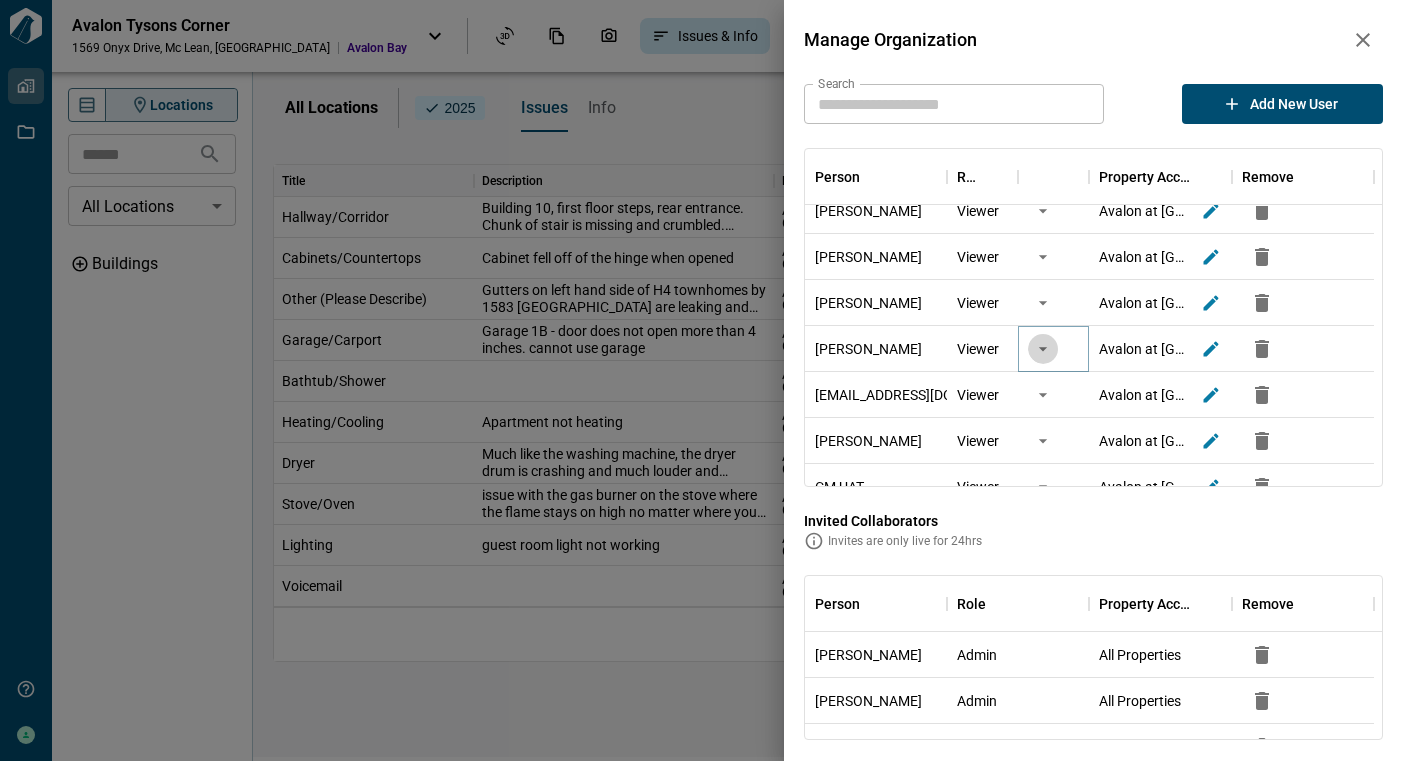 click 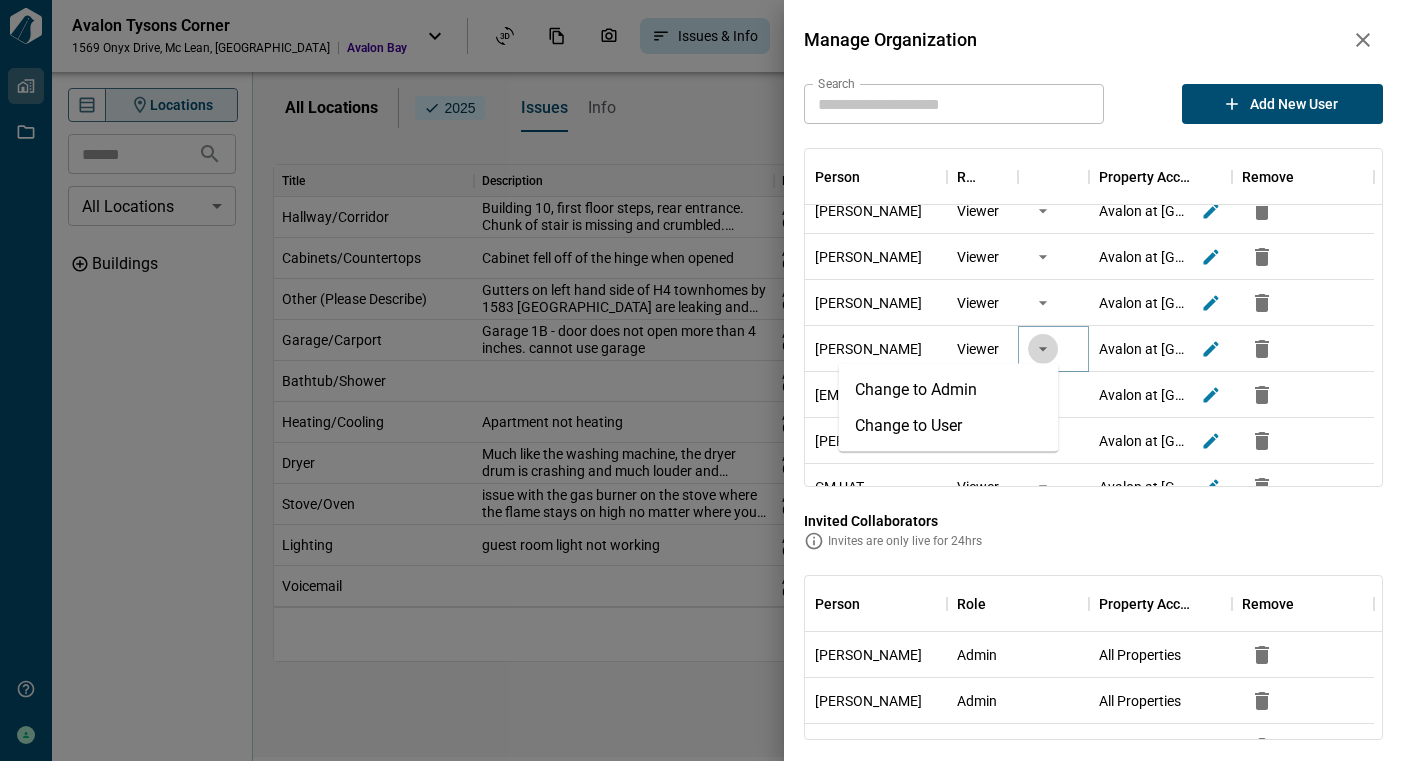 click 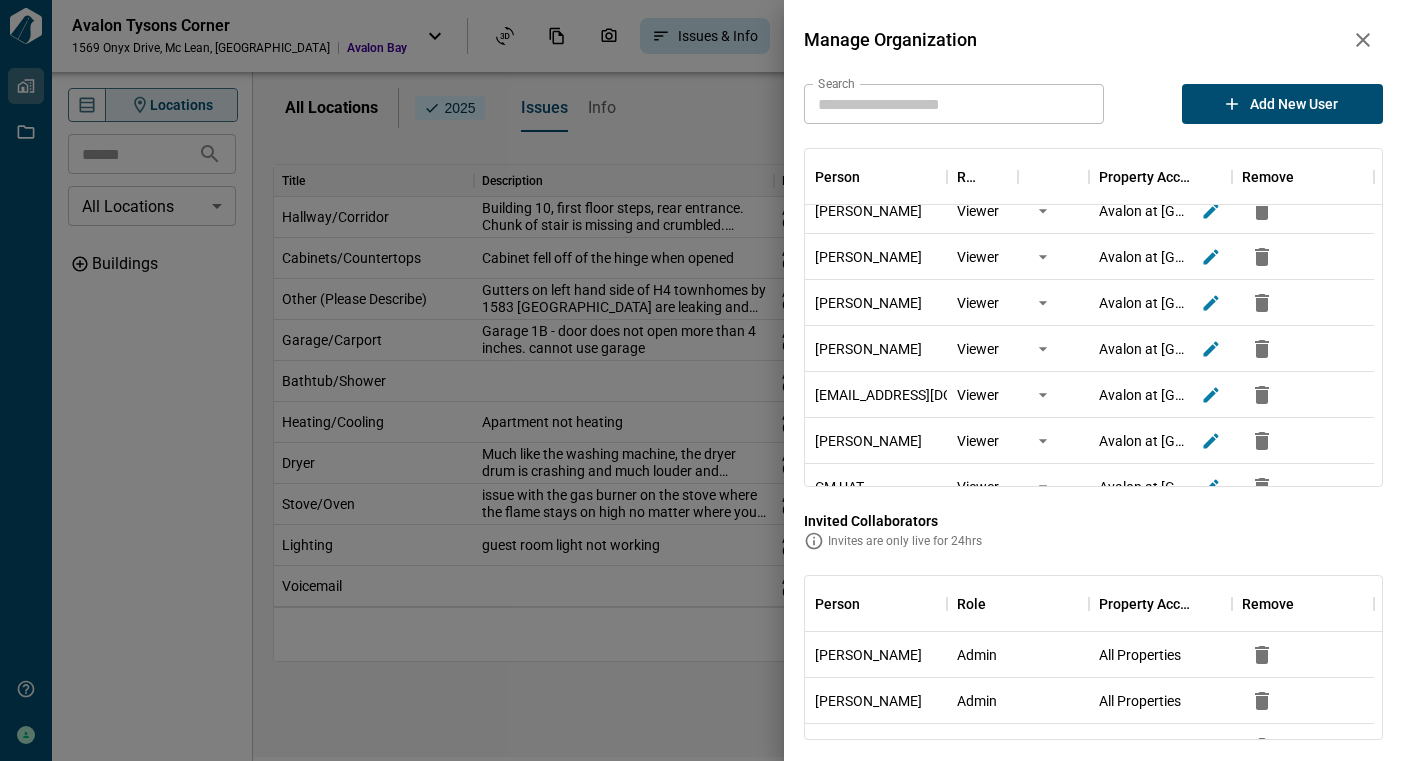 click on "Invites are only live for 24hrs" at bounding box center (1093, 541) 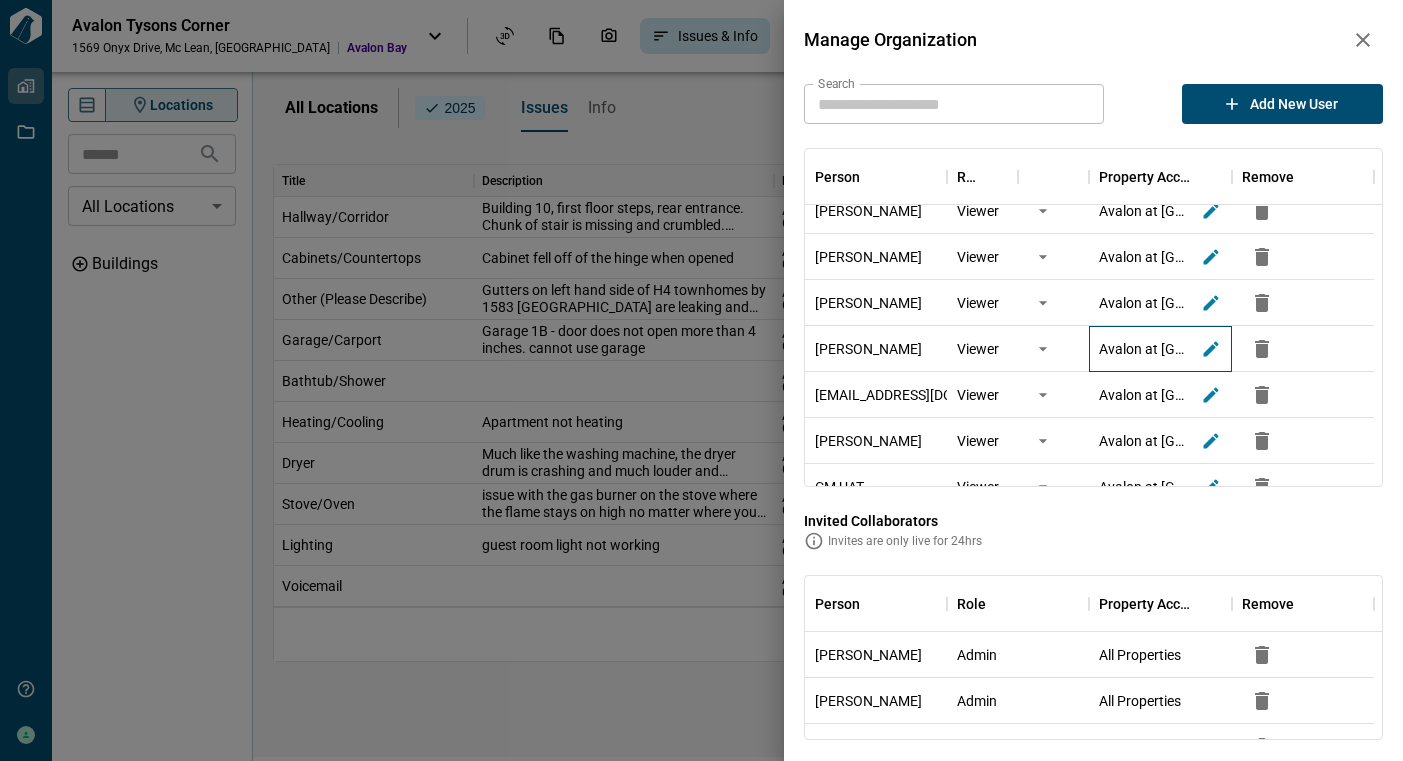 click on "Avalon at [GEOGRAPHIC_DATA], [GEOGRAPHIC_DATA] at [GEOGRAPHIC_DATA]	, [GEOGRAPHIC_DATA] [GEOGRAPHIC_DATA], [GEOGRAPHIC_DATA] at the [GEOGRAPHIC_DATA], [GEOGRAPHIC_DATA], [PERSON_NAME][GEOGRAPHIC_DATA], [GEOGRAPHIC_DATA], [PERSON_NAME][GEOGRAPHIC_DATA][PERSON_NAME], [PERSON_NAME], [GEOGRAPHIC_DATA], [GEOGRAPHIC_DATA], [GEOGRAPHIC_DATA], [GEOGRAPHIC_DATA], [GEOGRAPHIC_DATA] [GEOGRAPHIC_DATA], [PERSON_NAME][GEOGRAPHIC_DATA], [PERSON_NAME][GEOGRAPHIC_DATA], [GEOGRAPHIC_DATA][PERSON_NAME], [PERSON_NAME][GEOGRAPHIC_DATA], Demo - [GEOGRAPHIC_DATA], [GEOGRAPHIC_DATA][PERSON_NAME][GEOGRAPHIC_DATA], [GEOGRAPHIC_DATA], [GEOGRAPHIC_DATA] at [GEOGRAPHIC_DATA], [GEOGRAPHIC_DATA] at [GEOGRAPHIC_DATA], [GEOGRAPHIC_DATA][PERSON_NAME][GEOGRAPHIC_DATA]" at bounding box center (1142, 349) 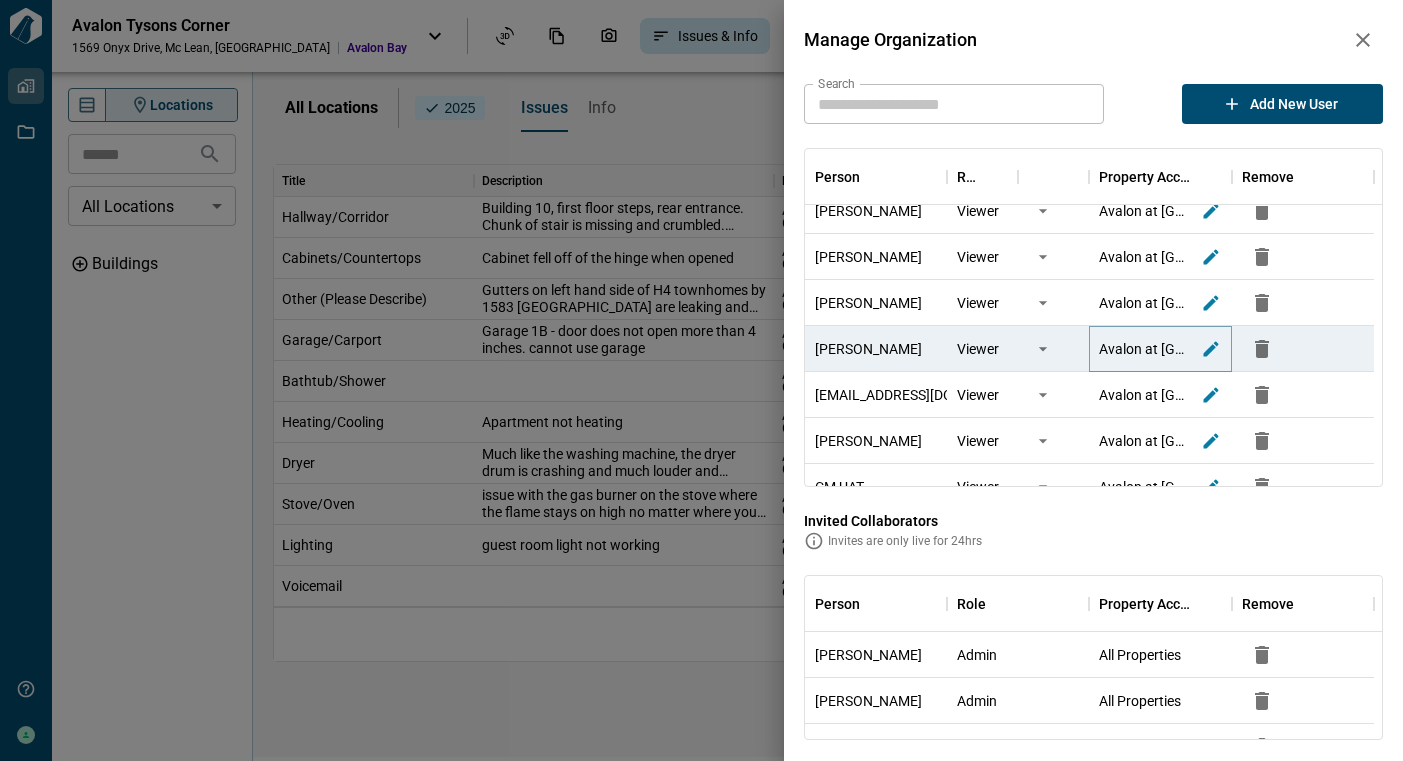 click 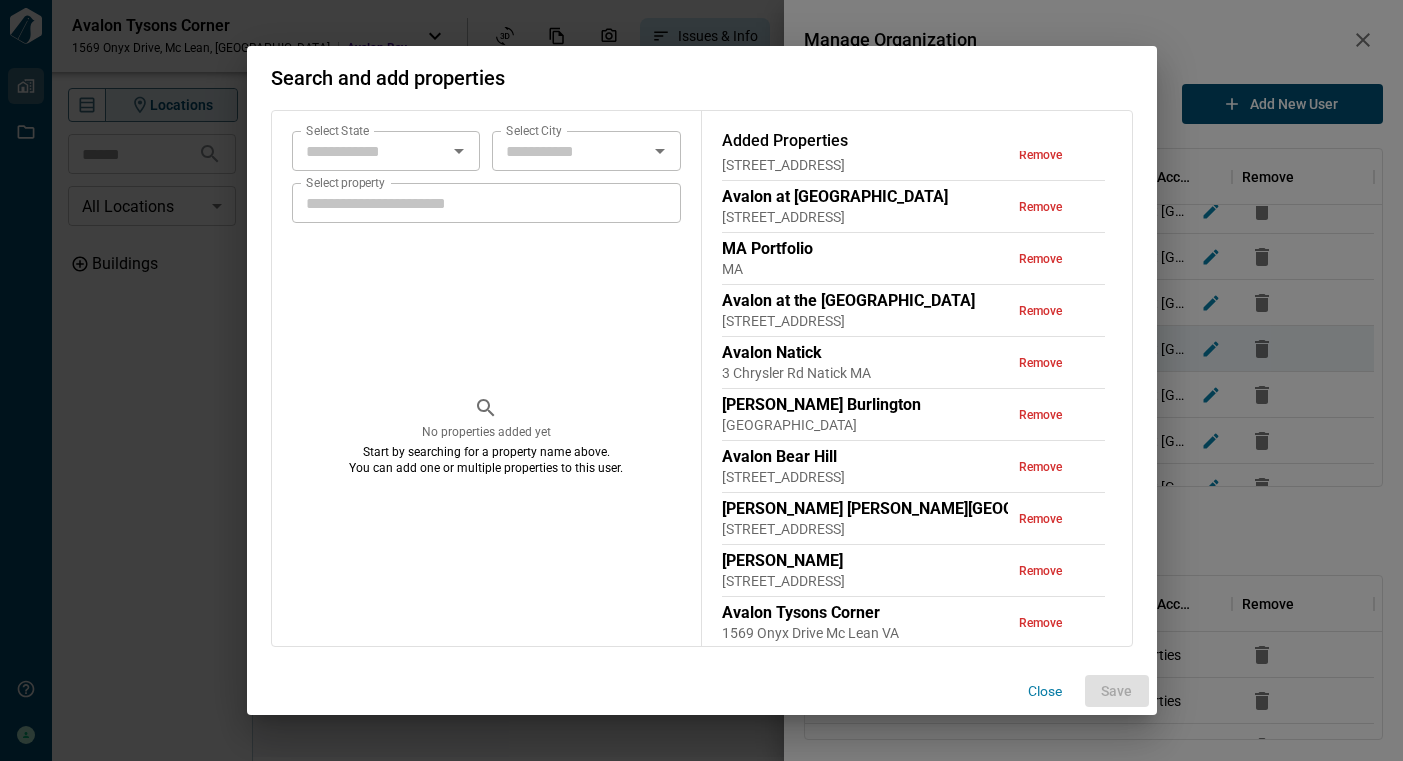 scroll, scrollTop: 0, scrollLeft: 0, axis: both 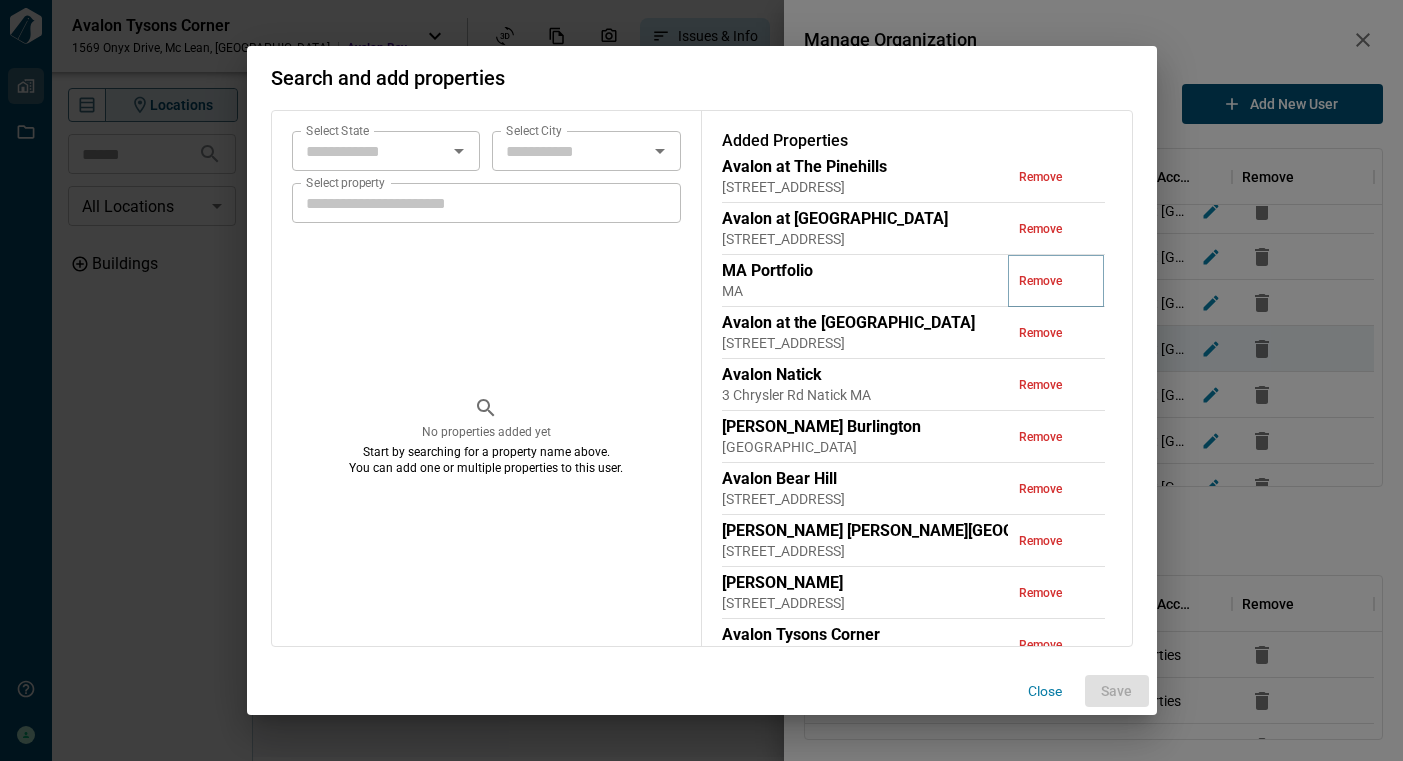 drag, startPoint x: 1041, startPoint y: 283, endPoint x: 892, endPoint y: 291, distance: 149.21461 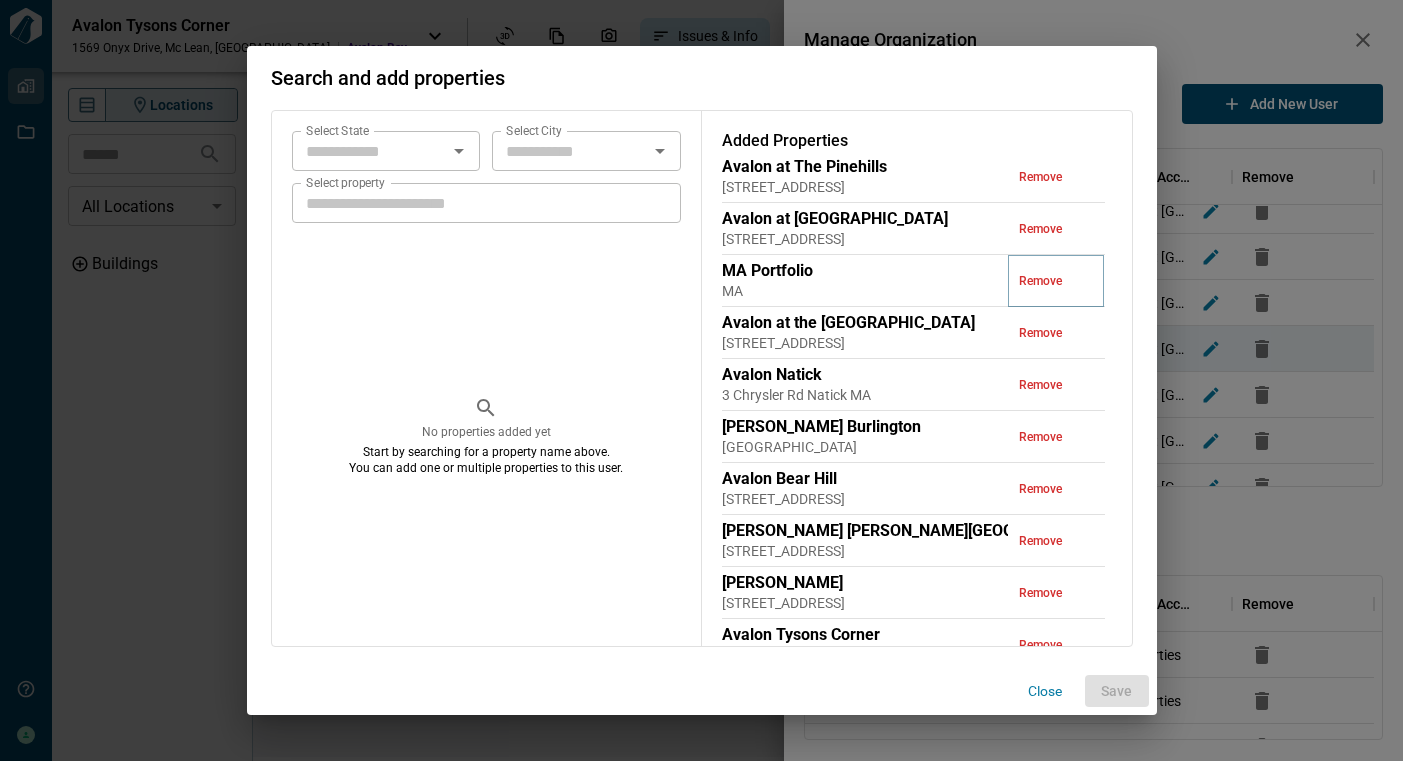 click on "MA Portfolio   MA Remove" at bounding box center [913, 281] 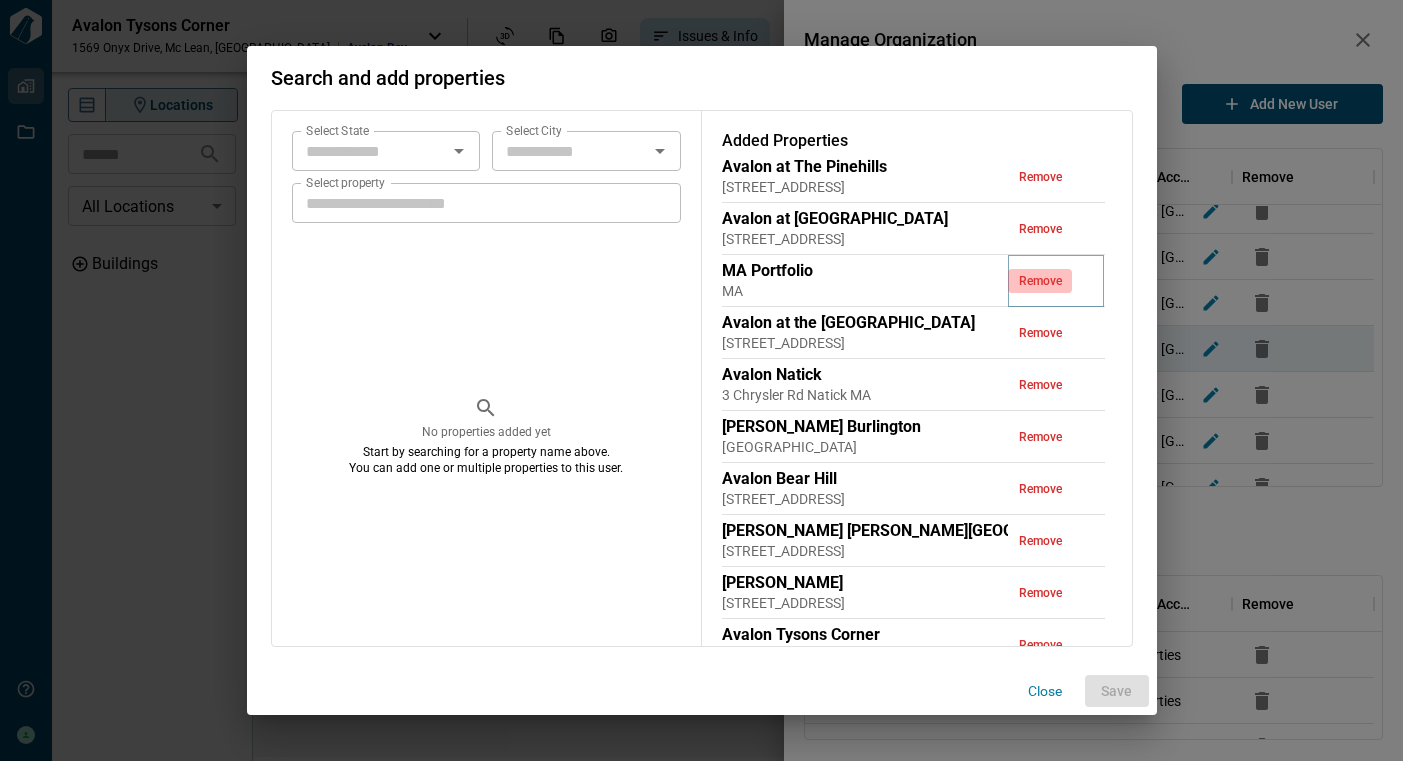 click on "Remove" at bounding box center [1040, 281] 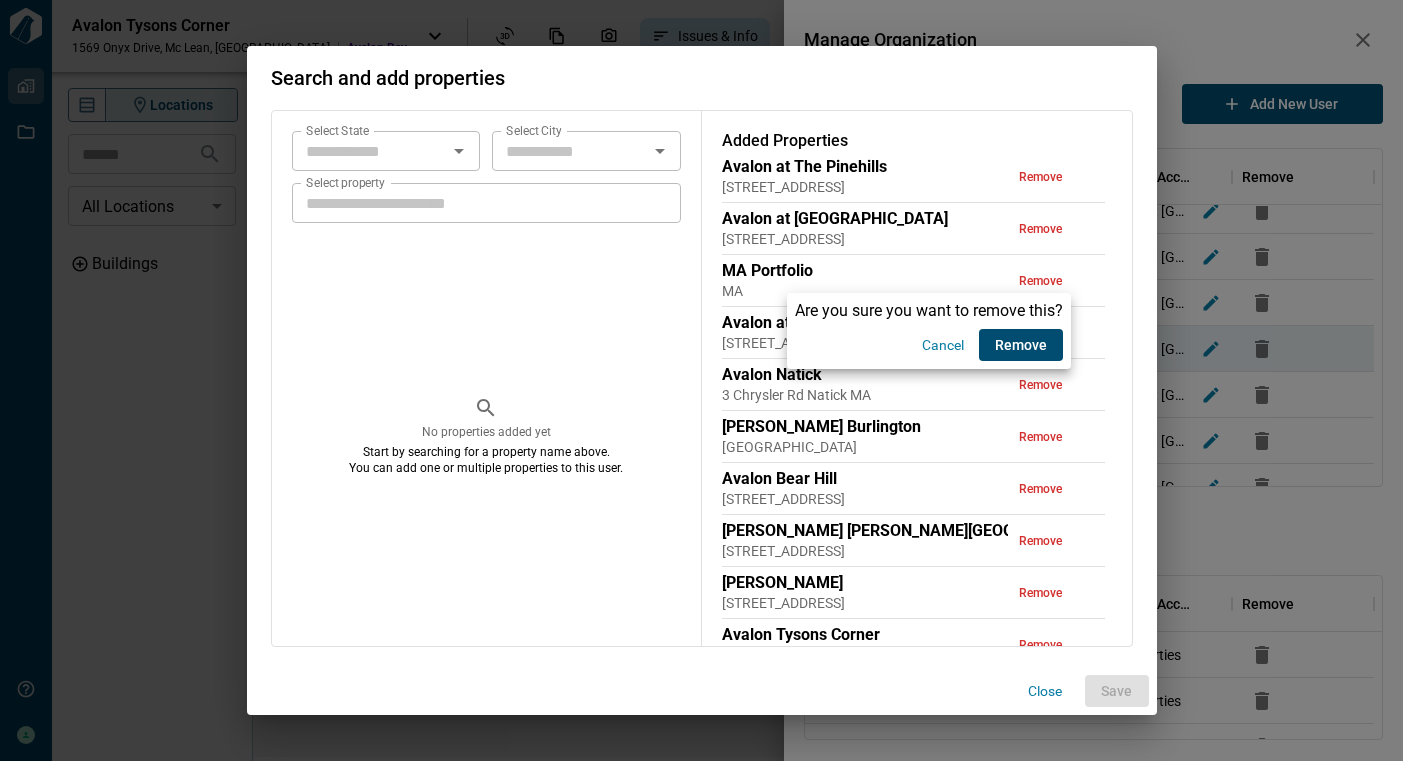 click on "Remove" at bounding box center (1021, 345) 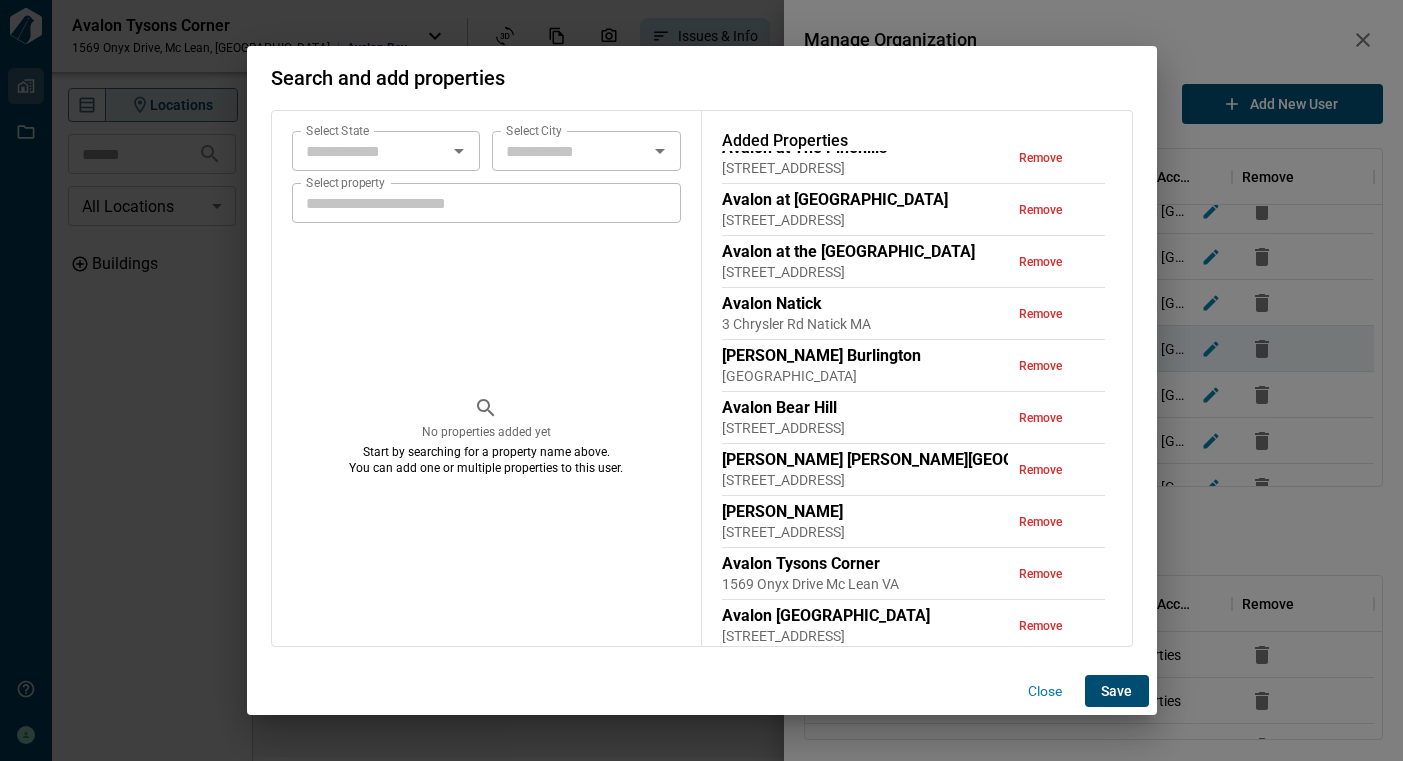 scroll, scrollTop: 22, scrollLeft: 0, axis: vertical 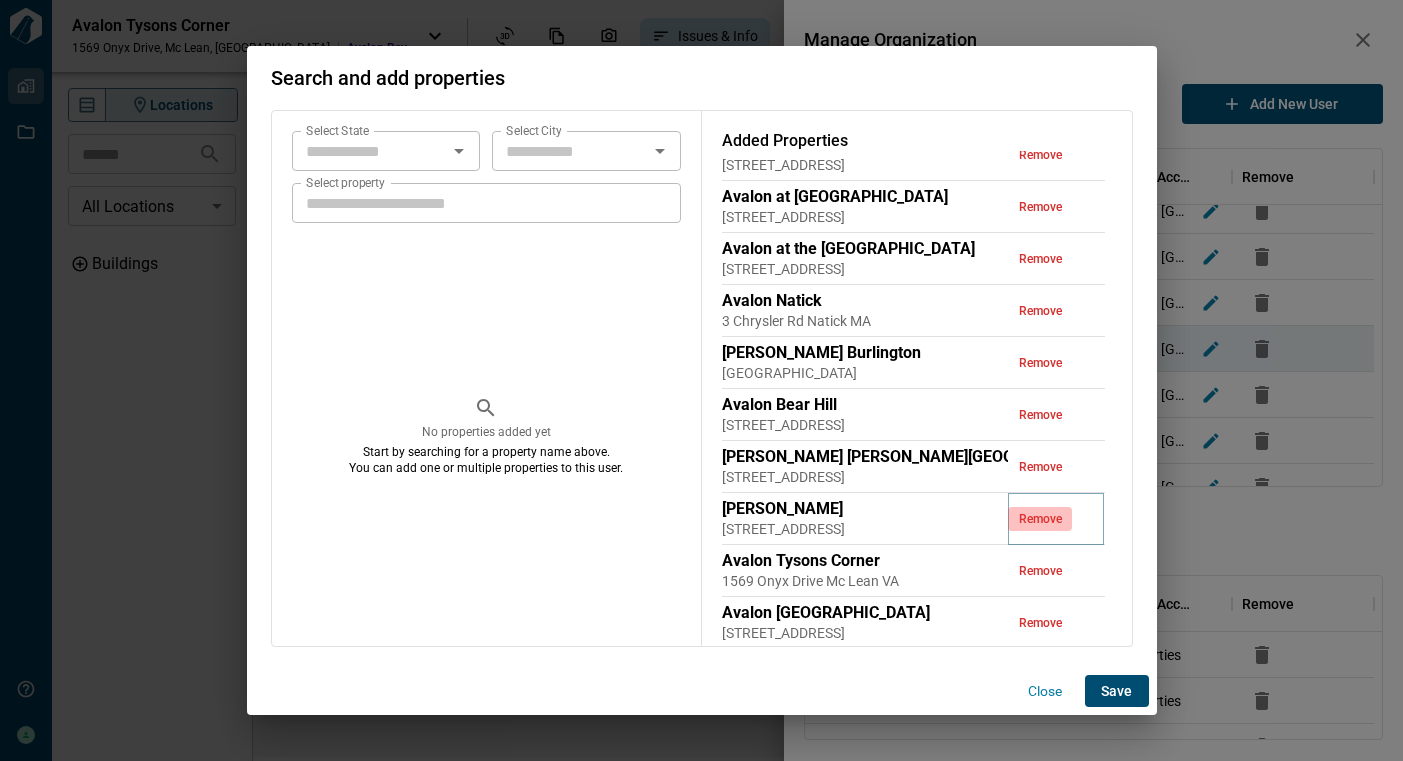 click on "Remove" at bounding box center (1040, 519) 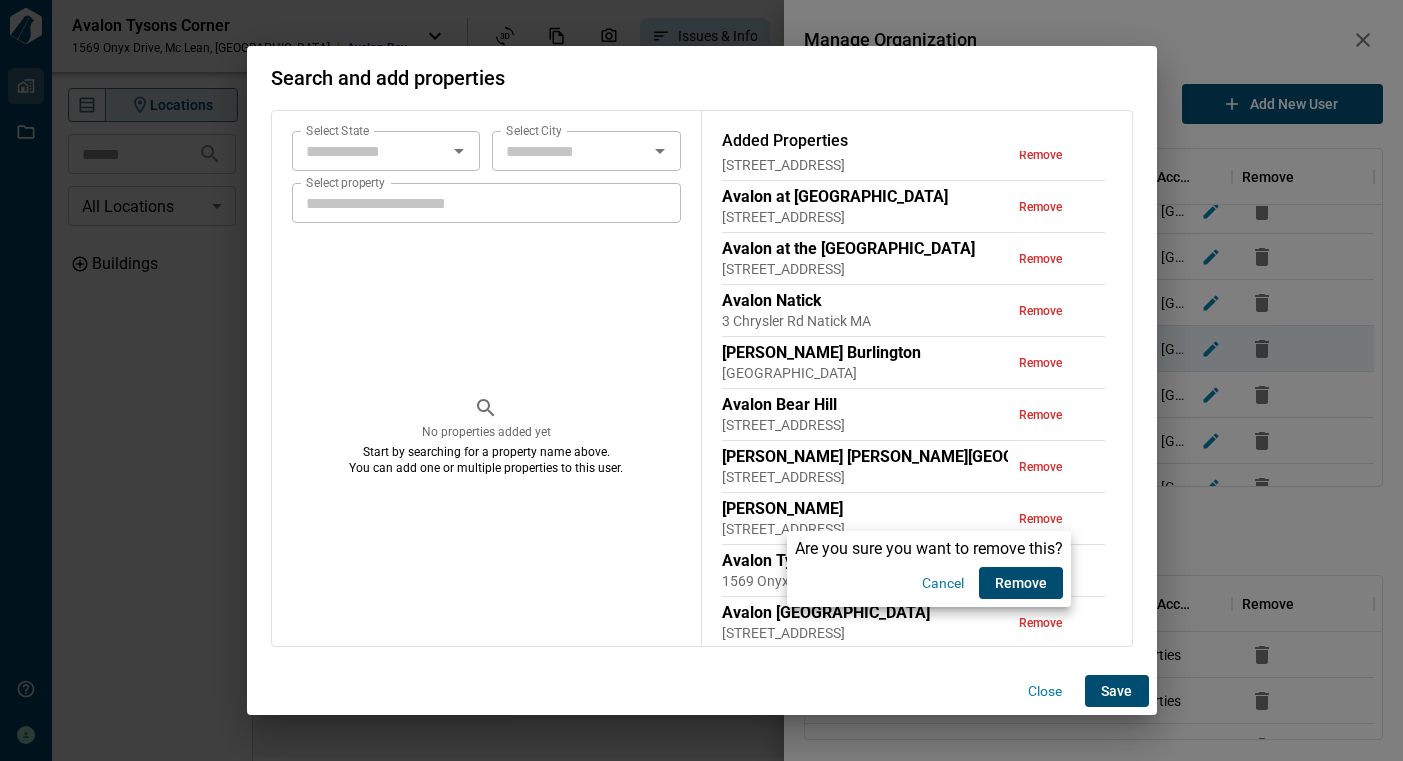 click on "Remove" at bounding box center [1021, 583] 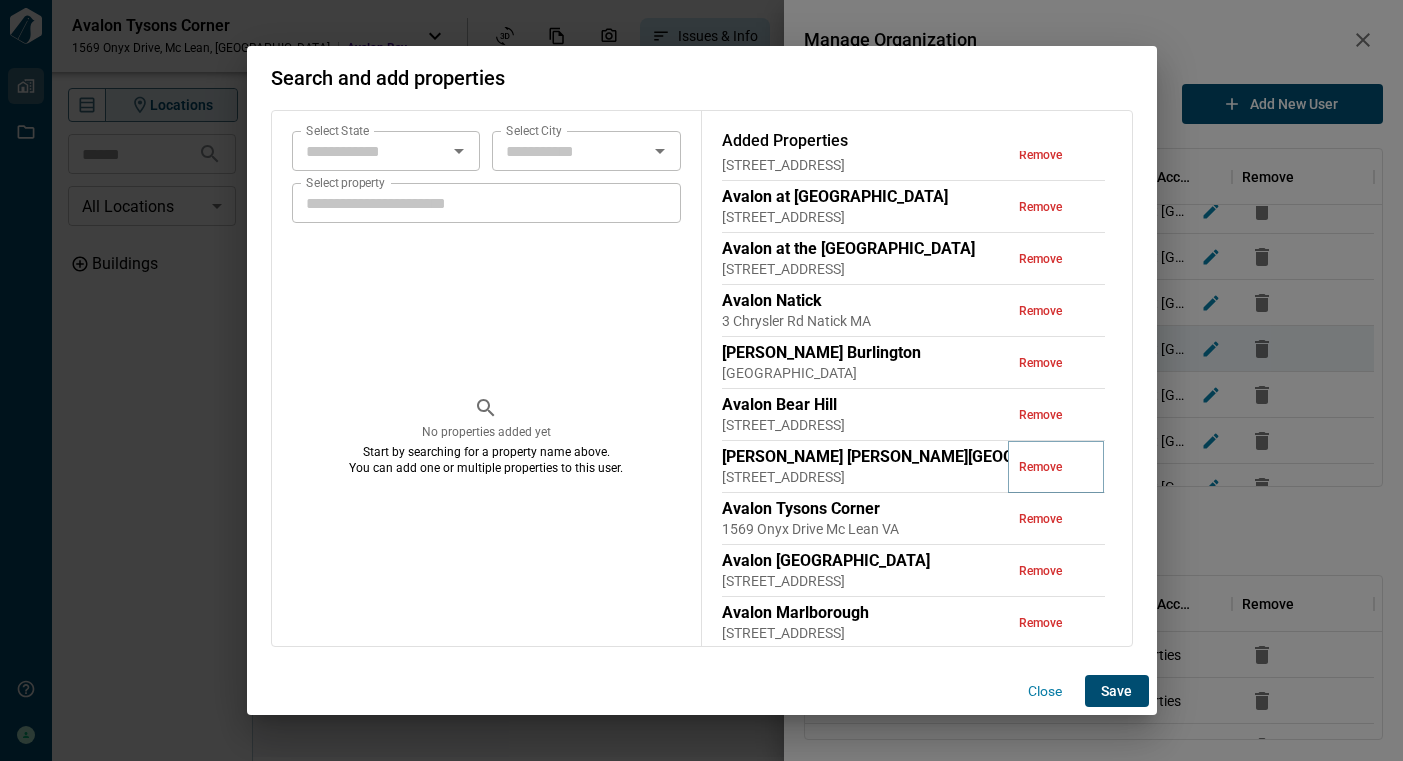 click on "Remove" at bounding box center (1040, 467) 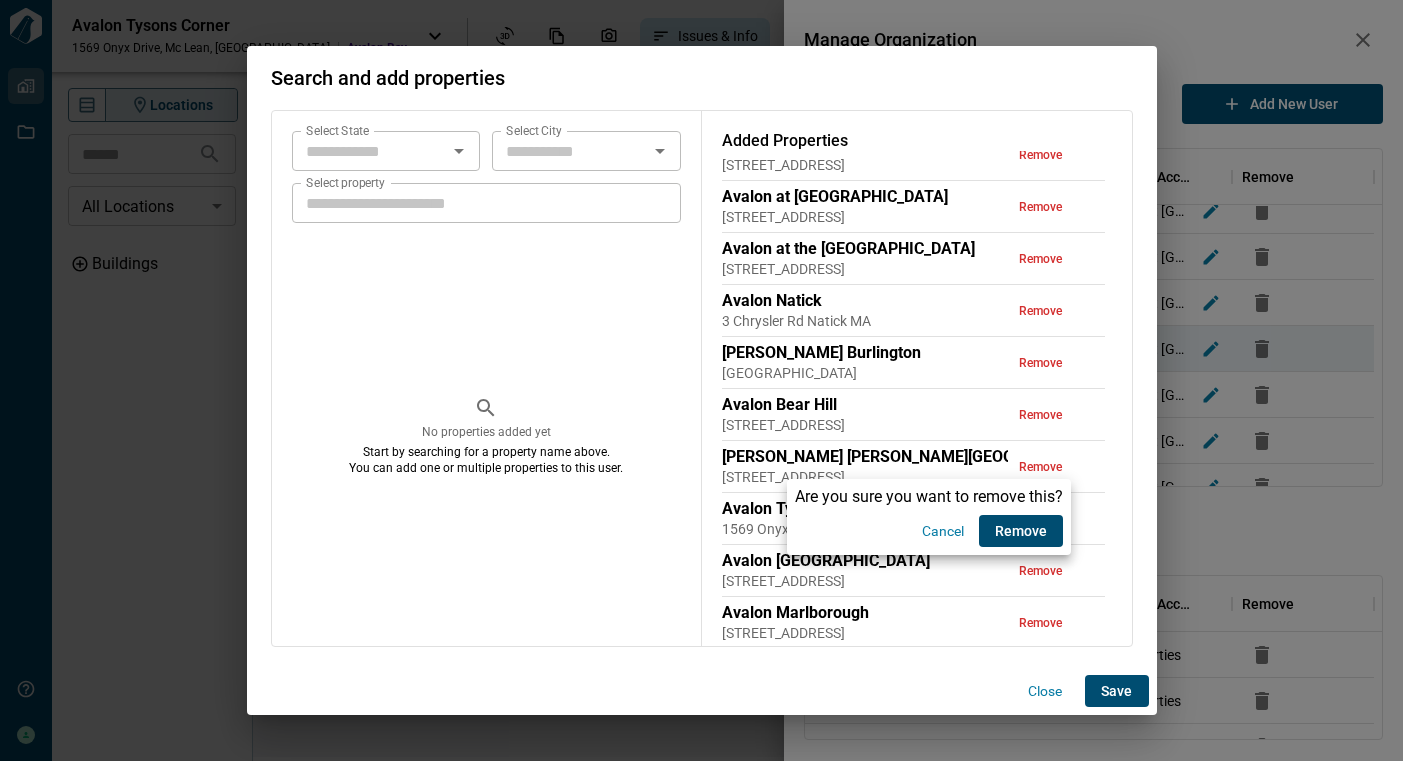 click on "Remove" at bounding box center (1021, 531) 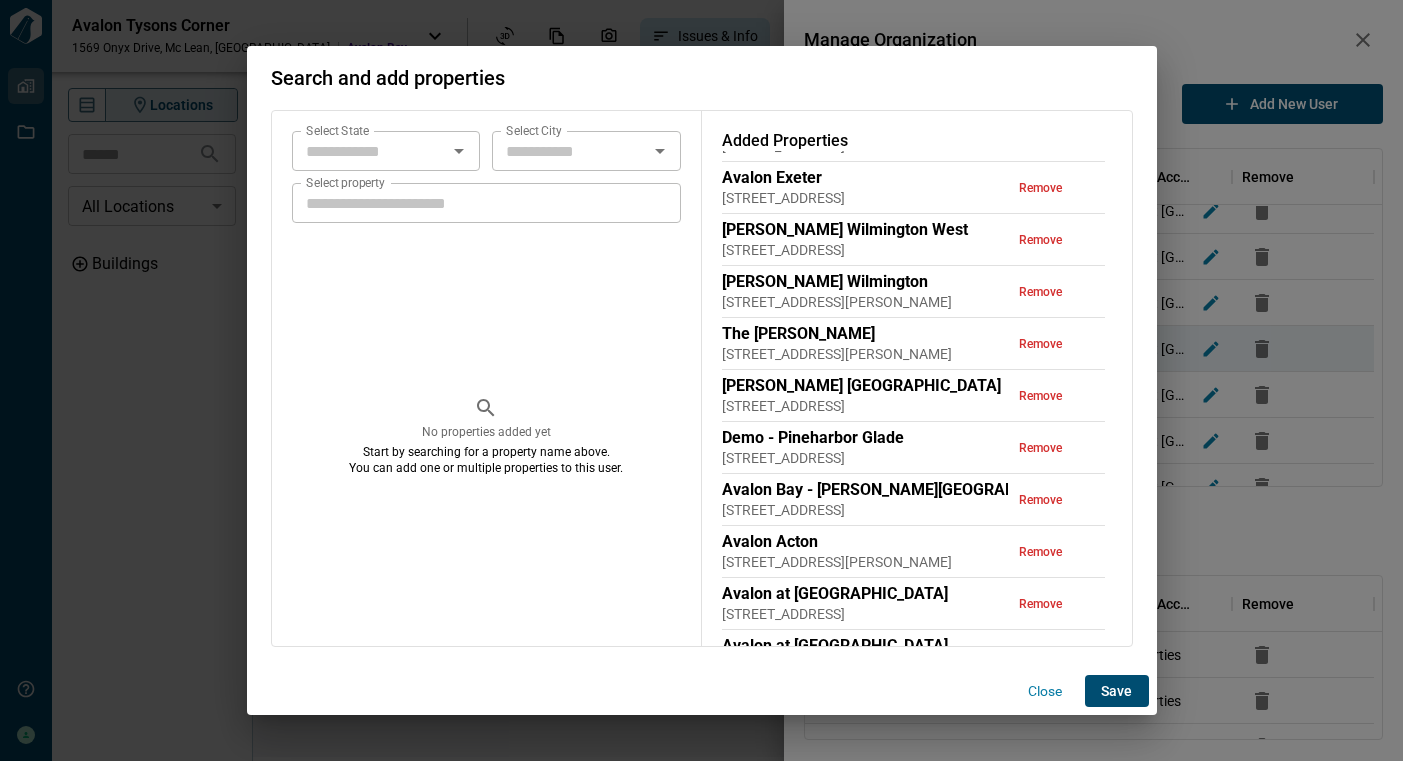 scroll, scrollTop: 597, scrollLeft: 0, axis: vertical 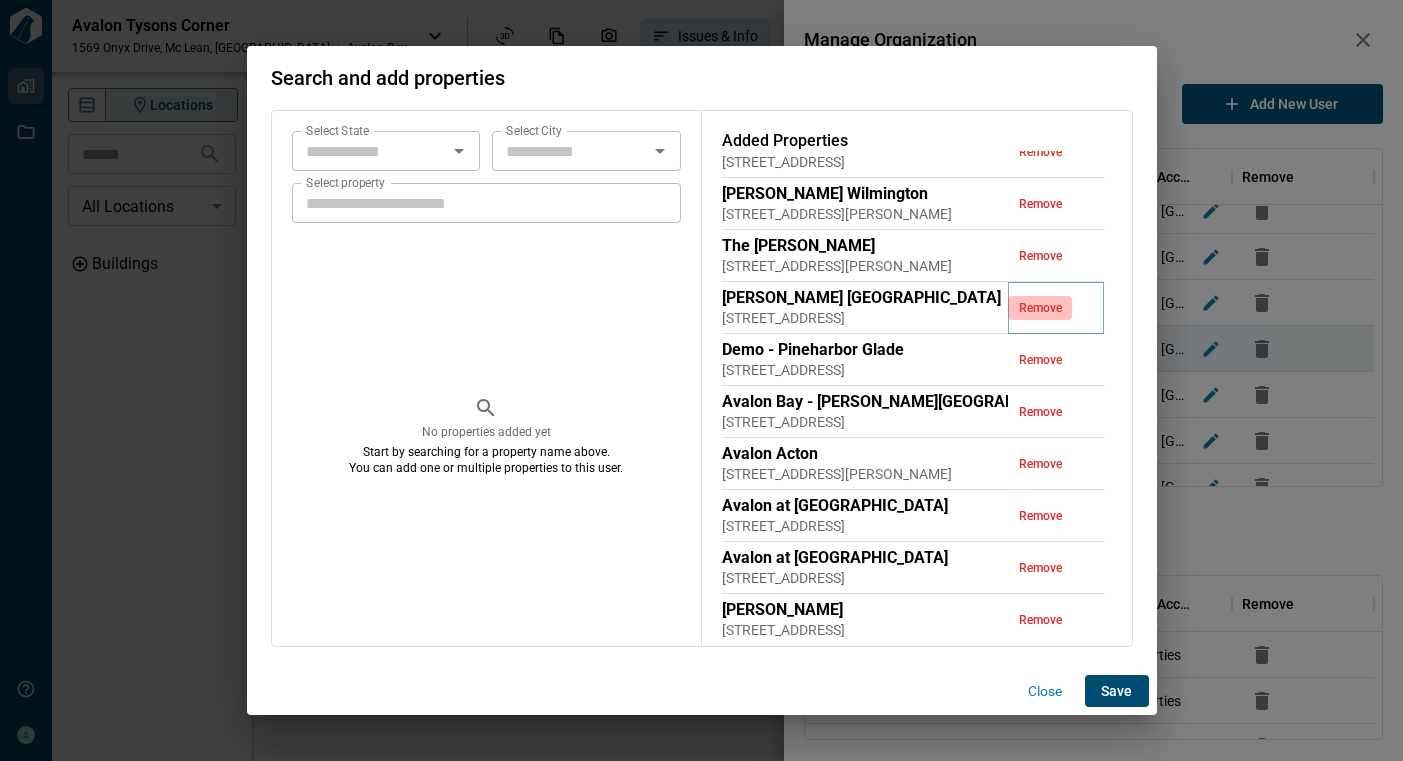 click on "Remove" at bounding box center (1040, 308) 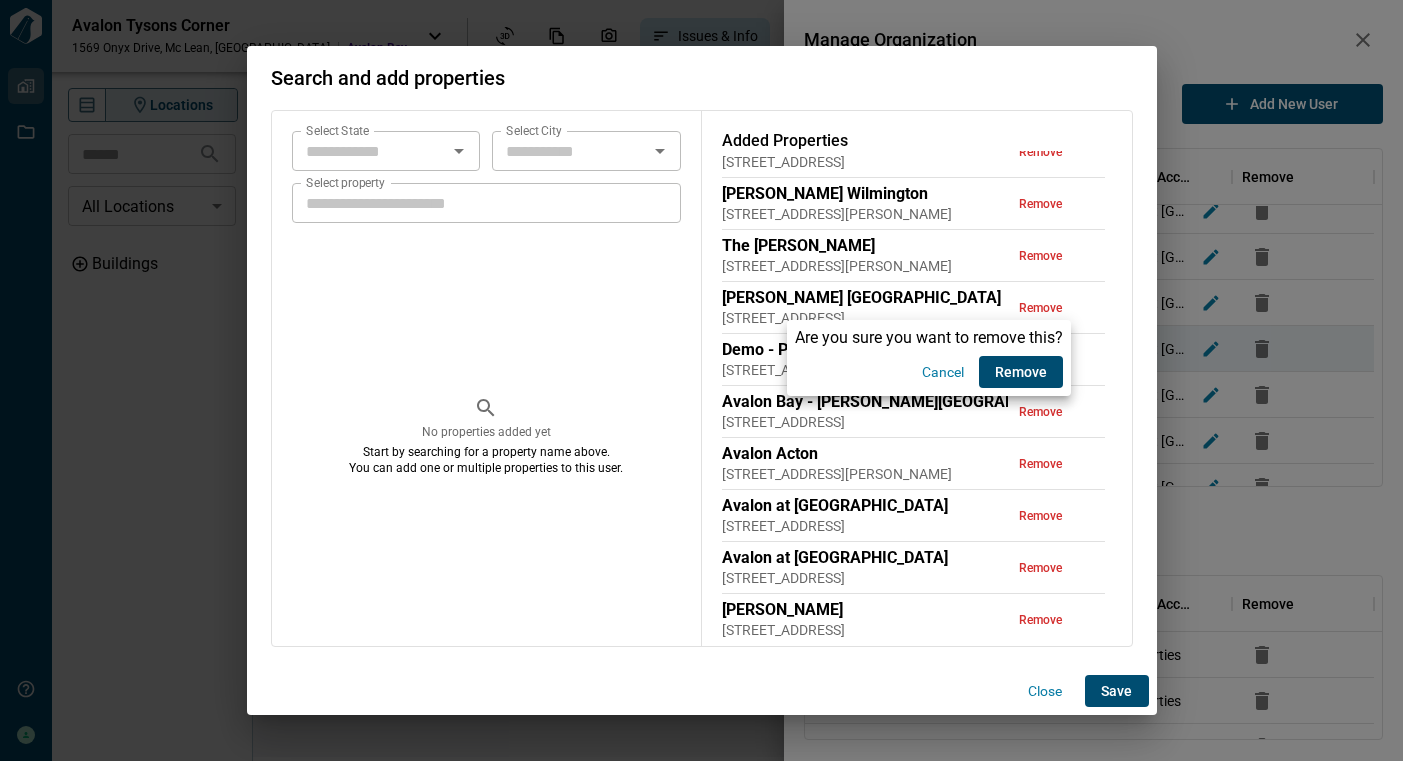 click on "Remove" at bounding box center (1021, 372) 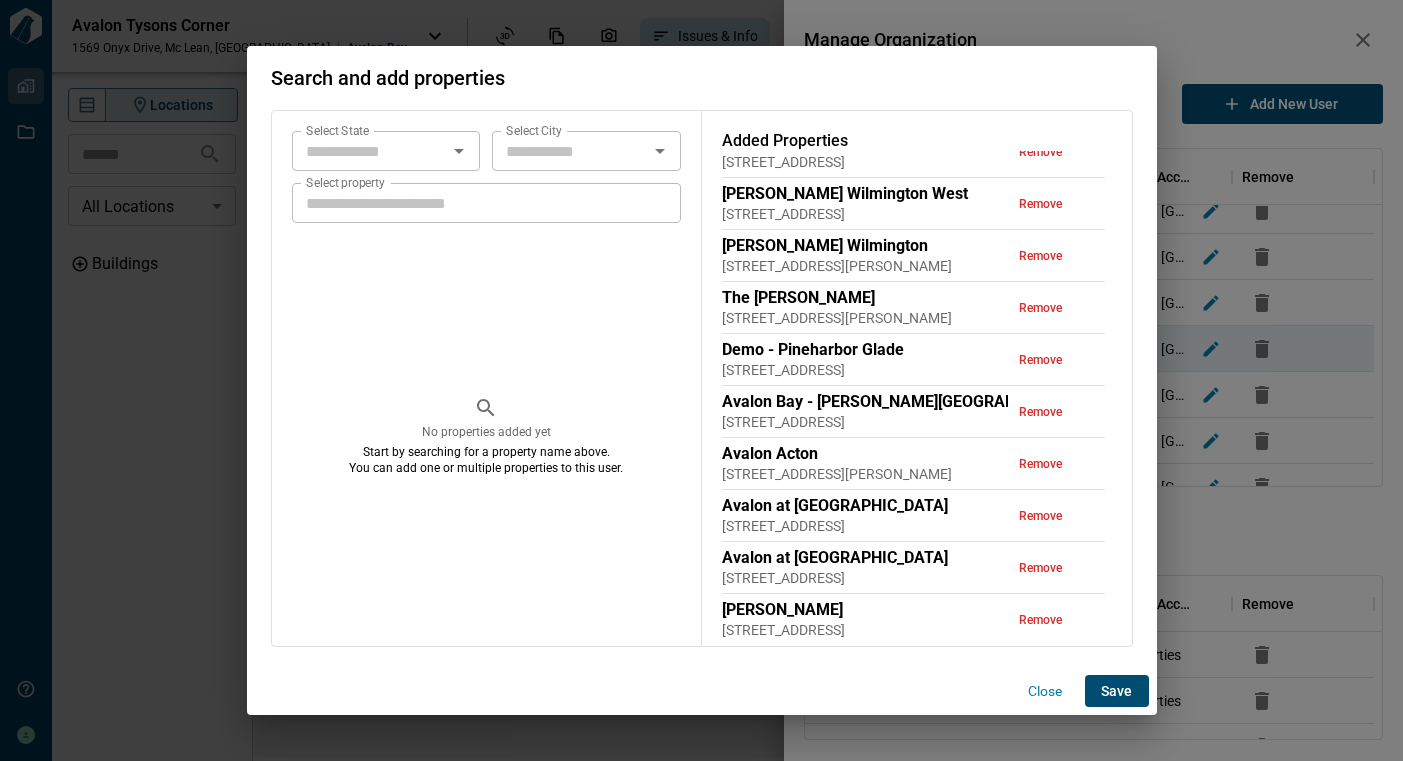 scroll, scrollTop: 545, scrollLeft: 0, axis: vertical 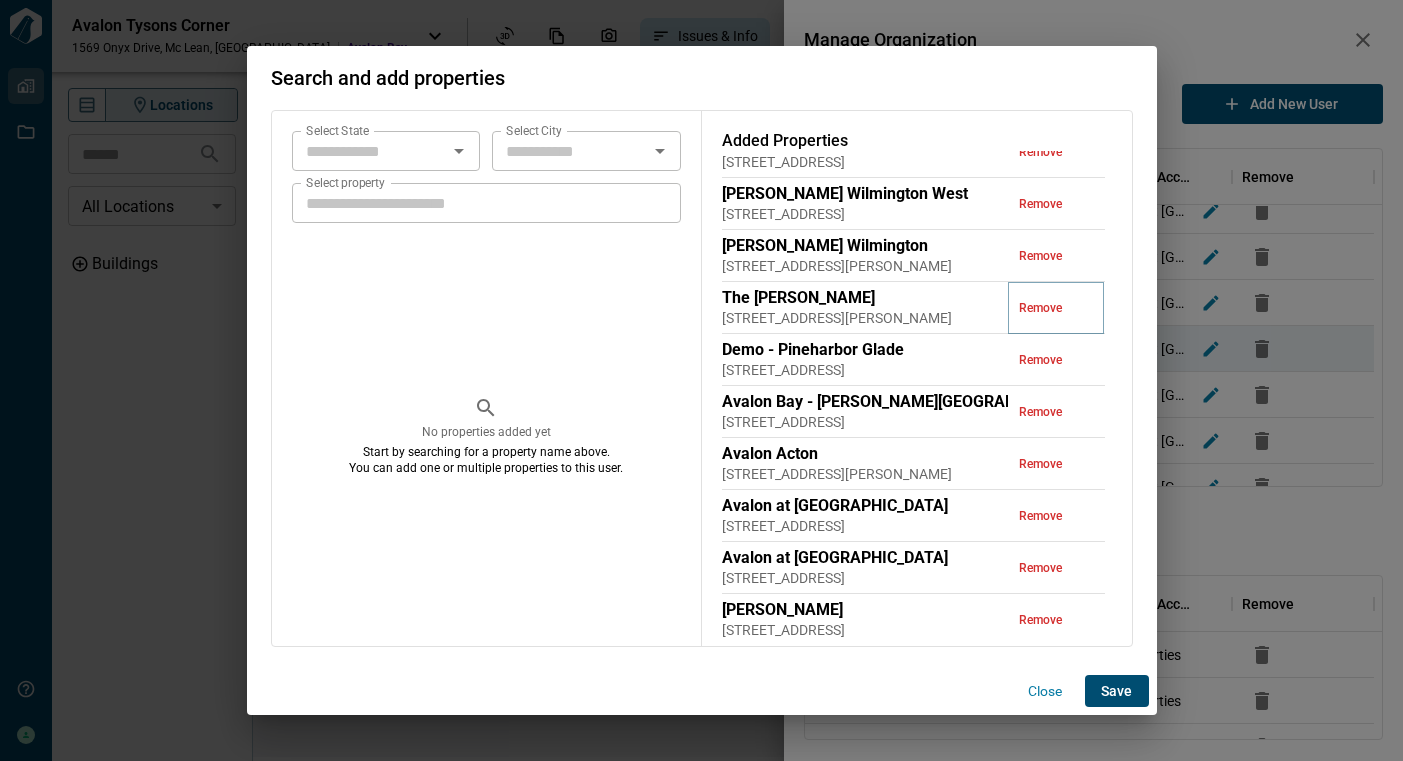 click on "Remove" at bounding box center (1040, 308) 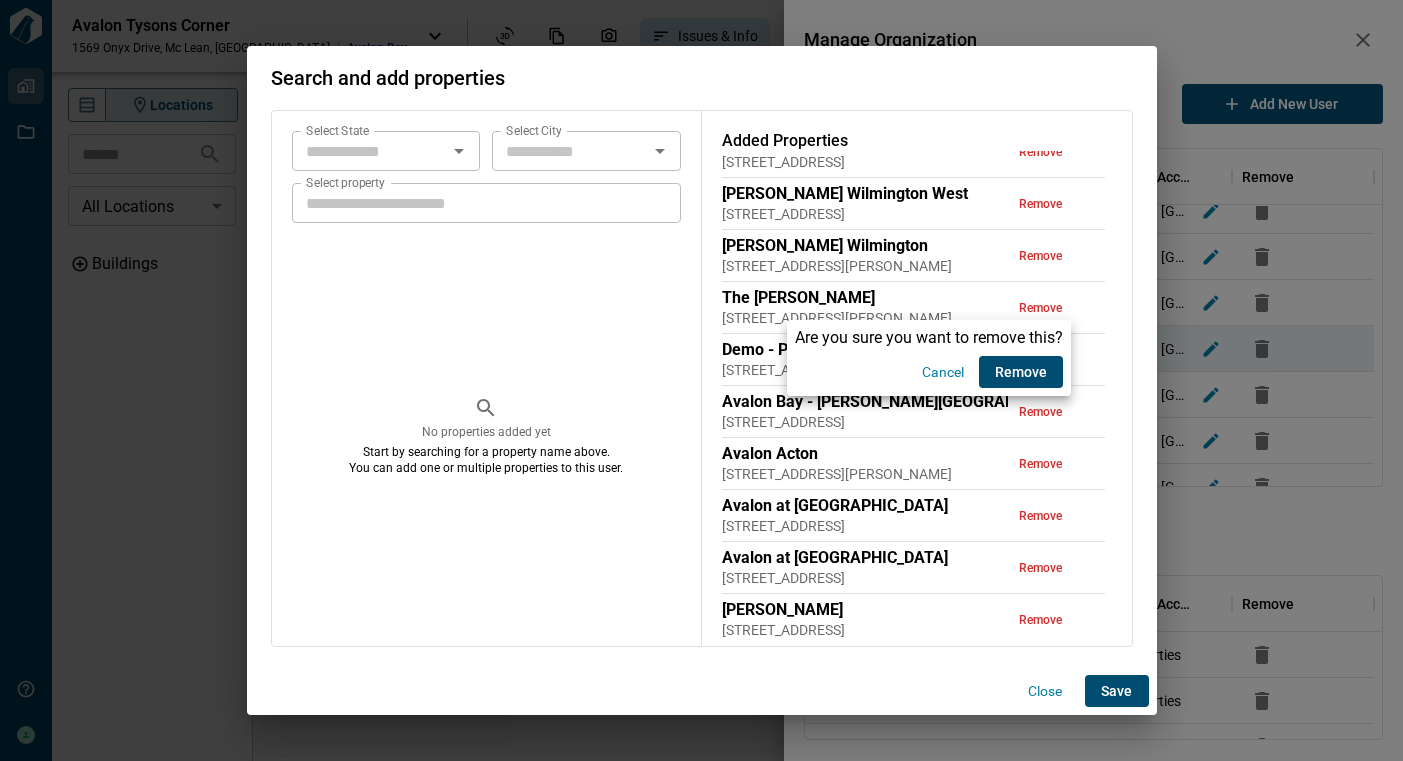 click on "Remove" at bounding box center [1021, 372] 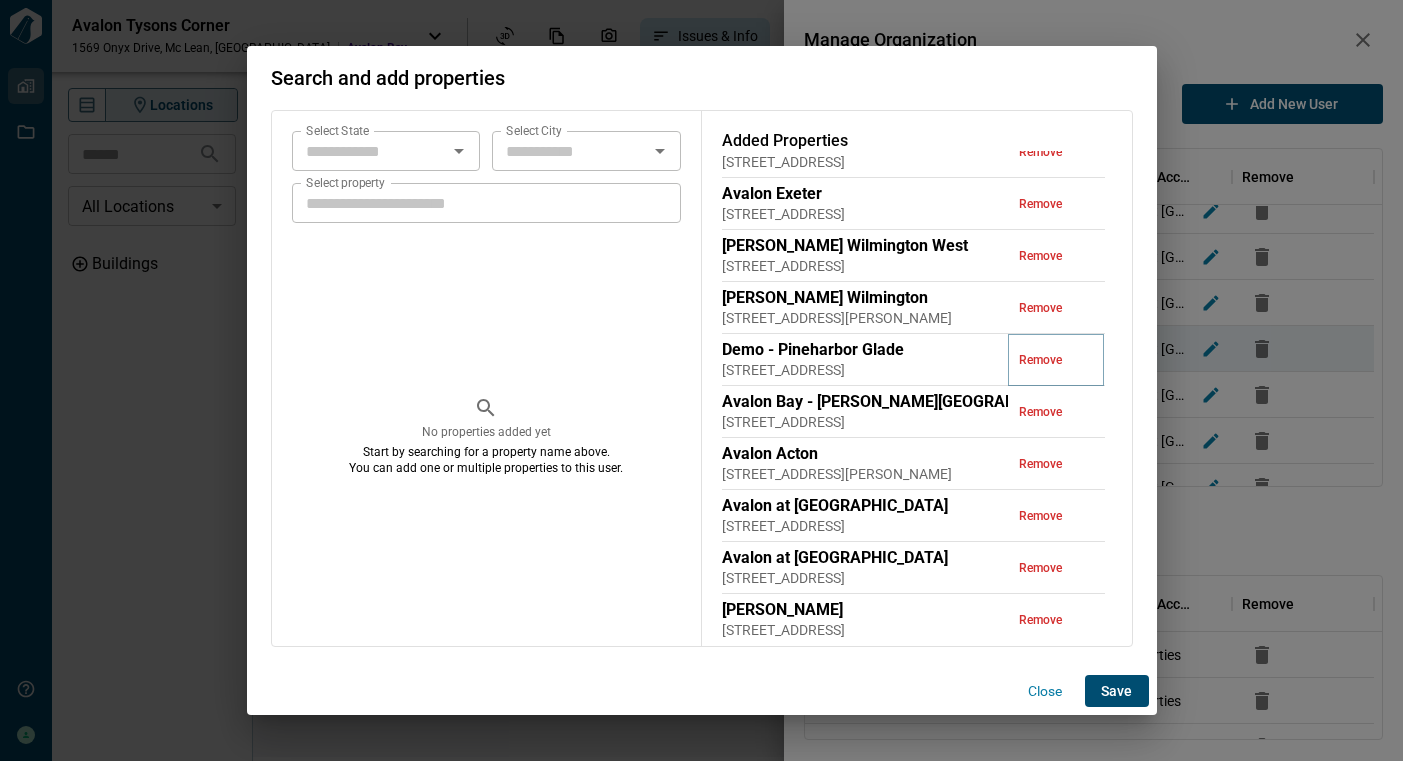 click on "Remove" at bounding box center [1040, 360] 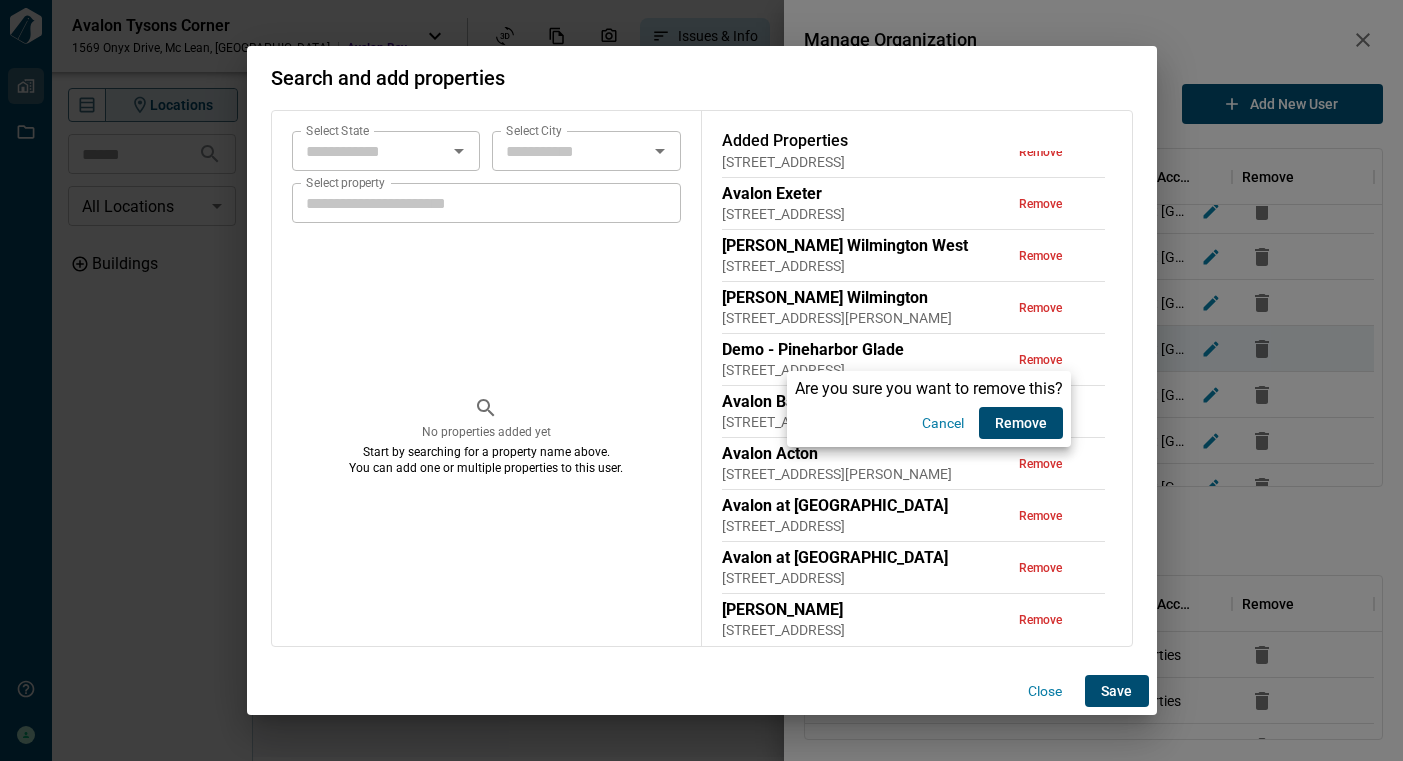 click on "Remove" at bounding box center [1021, 423] 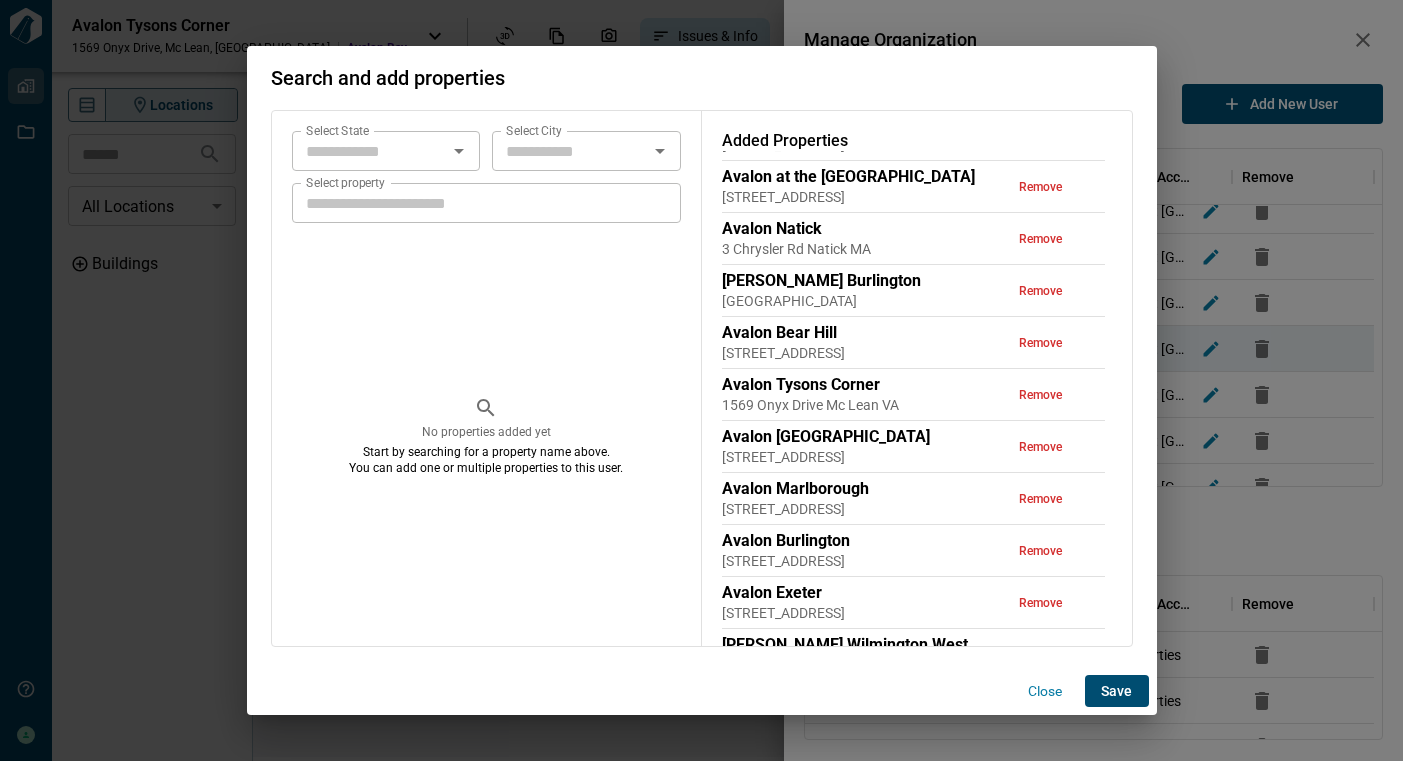 scroll, scrollTop: 441, scrollLeft: 0, axis: vertical 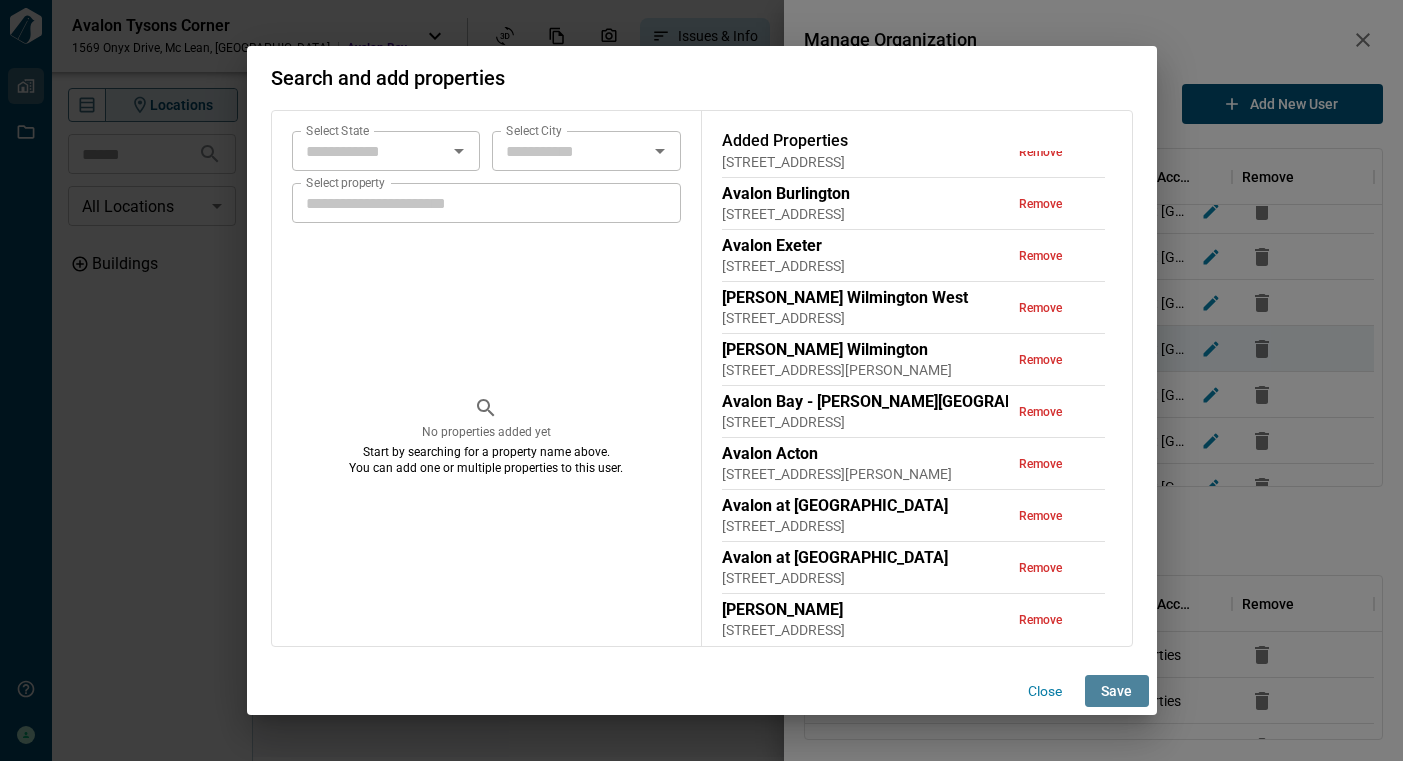 click on "Save" at bounding box center [1116, 691] 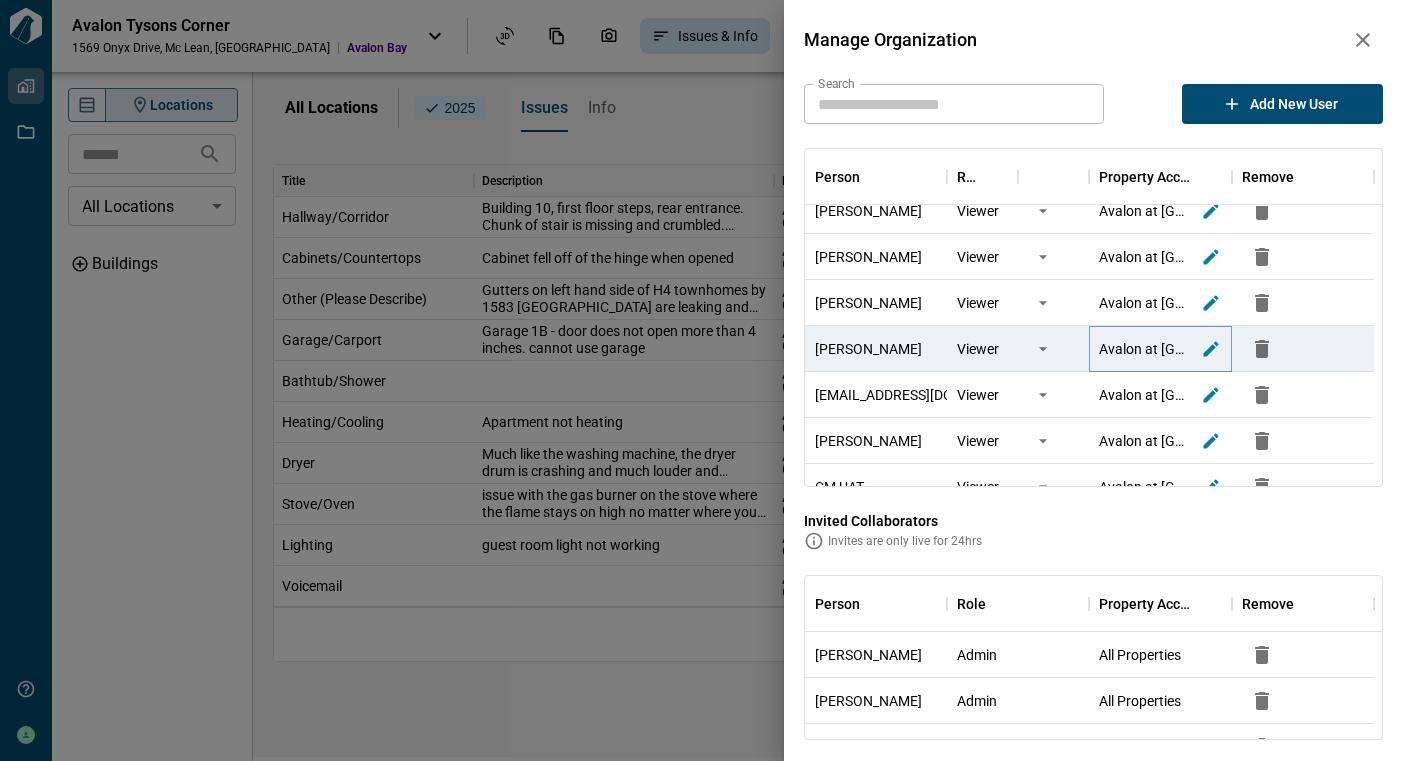 scroll, scrollTop: 9, scrollLeft: 0, axis: vertical 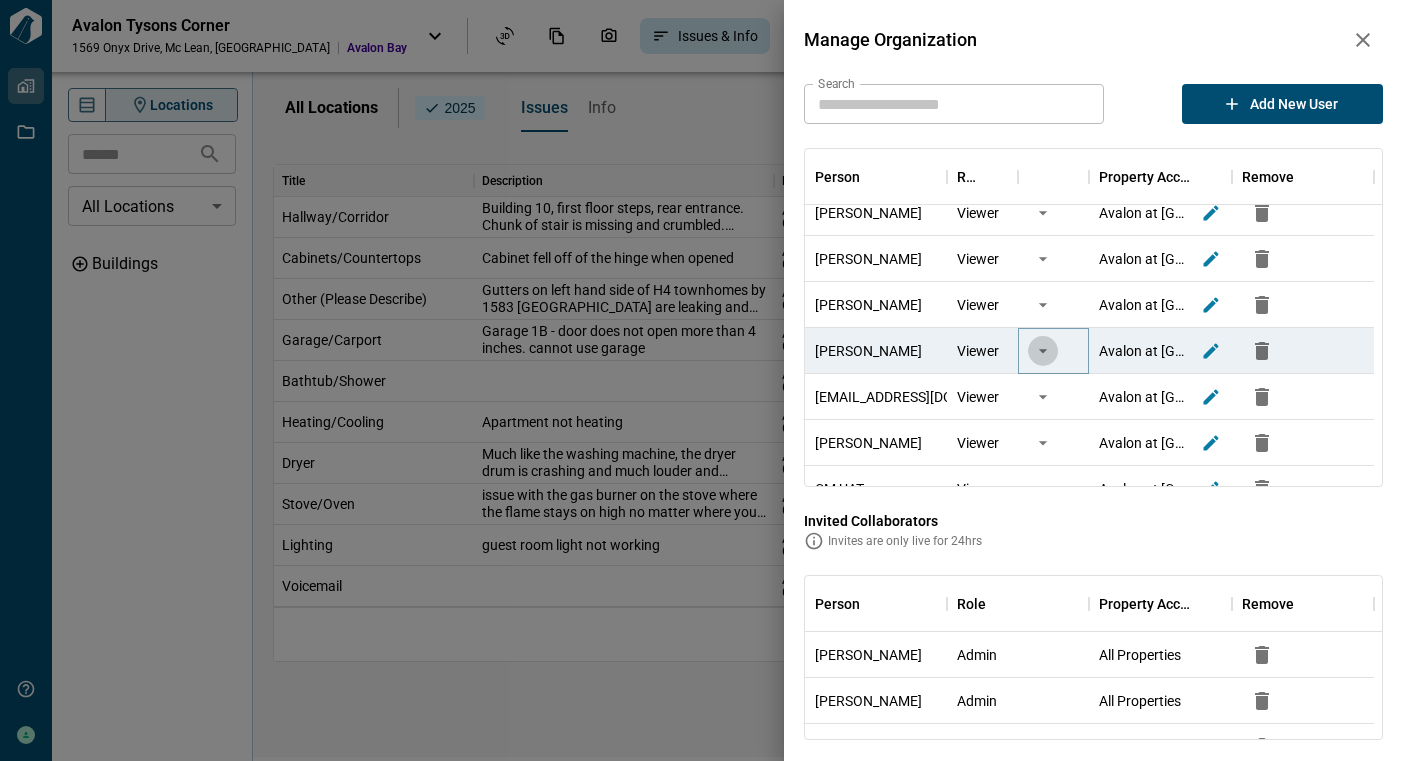 click 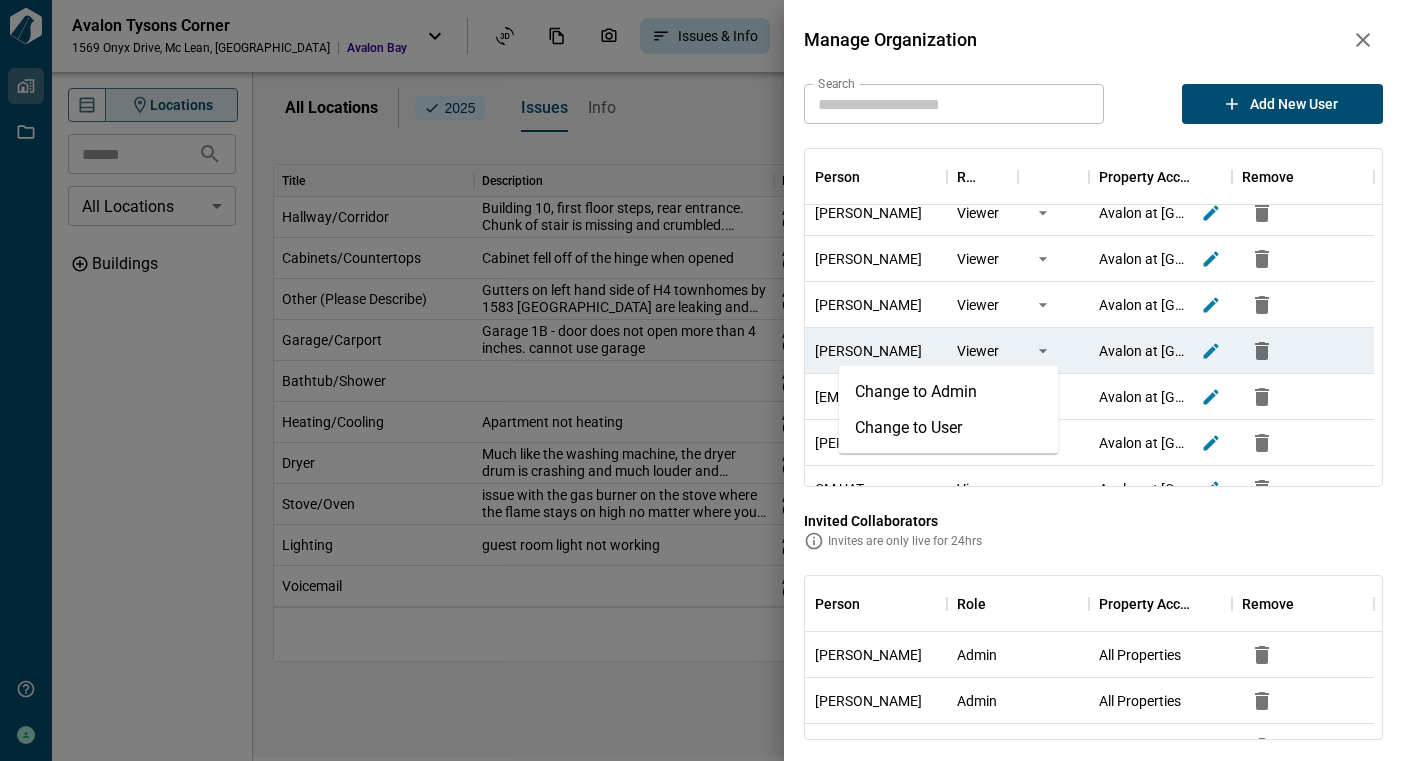 click on "Change to User" at bounding box center [949, 428] 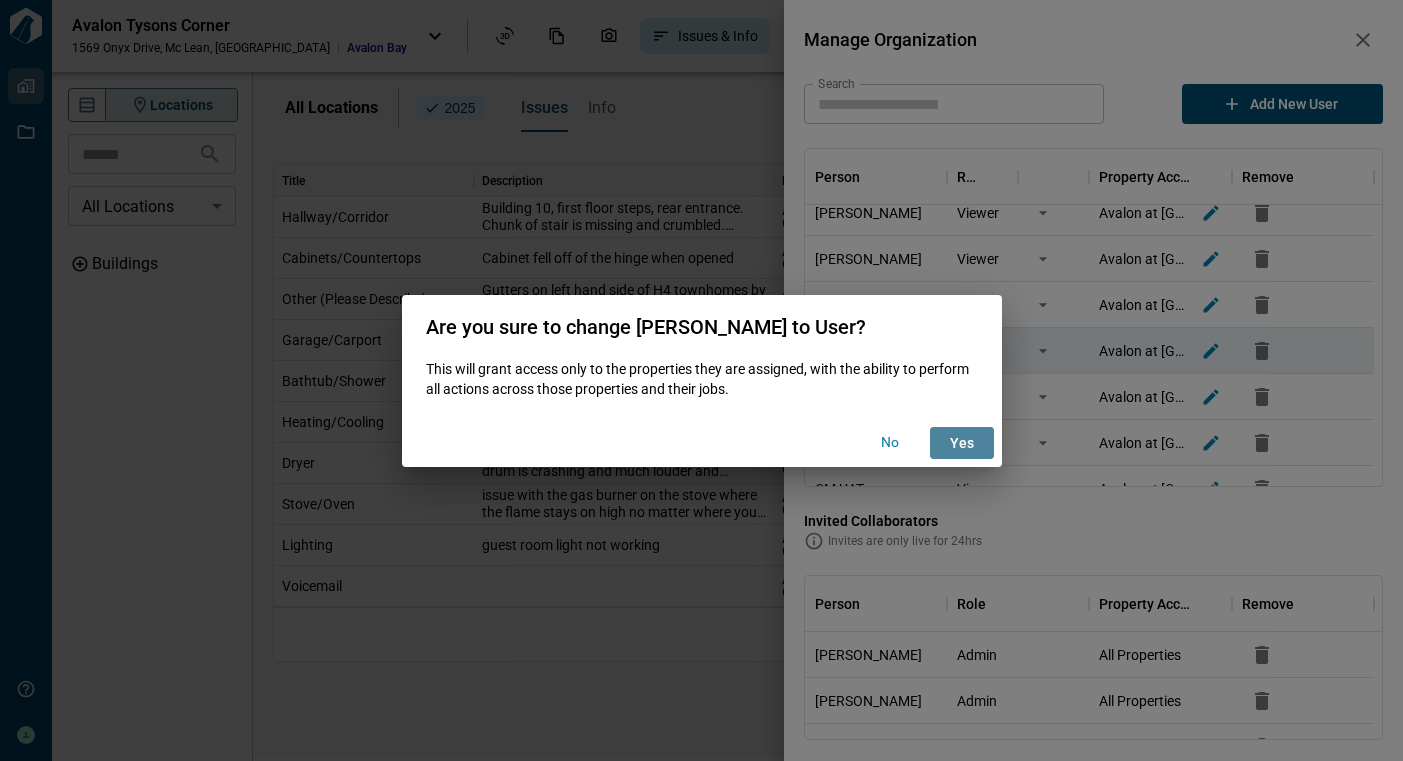 click on "yes" at bounding box center [962, 443] 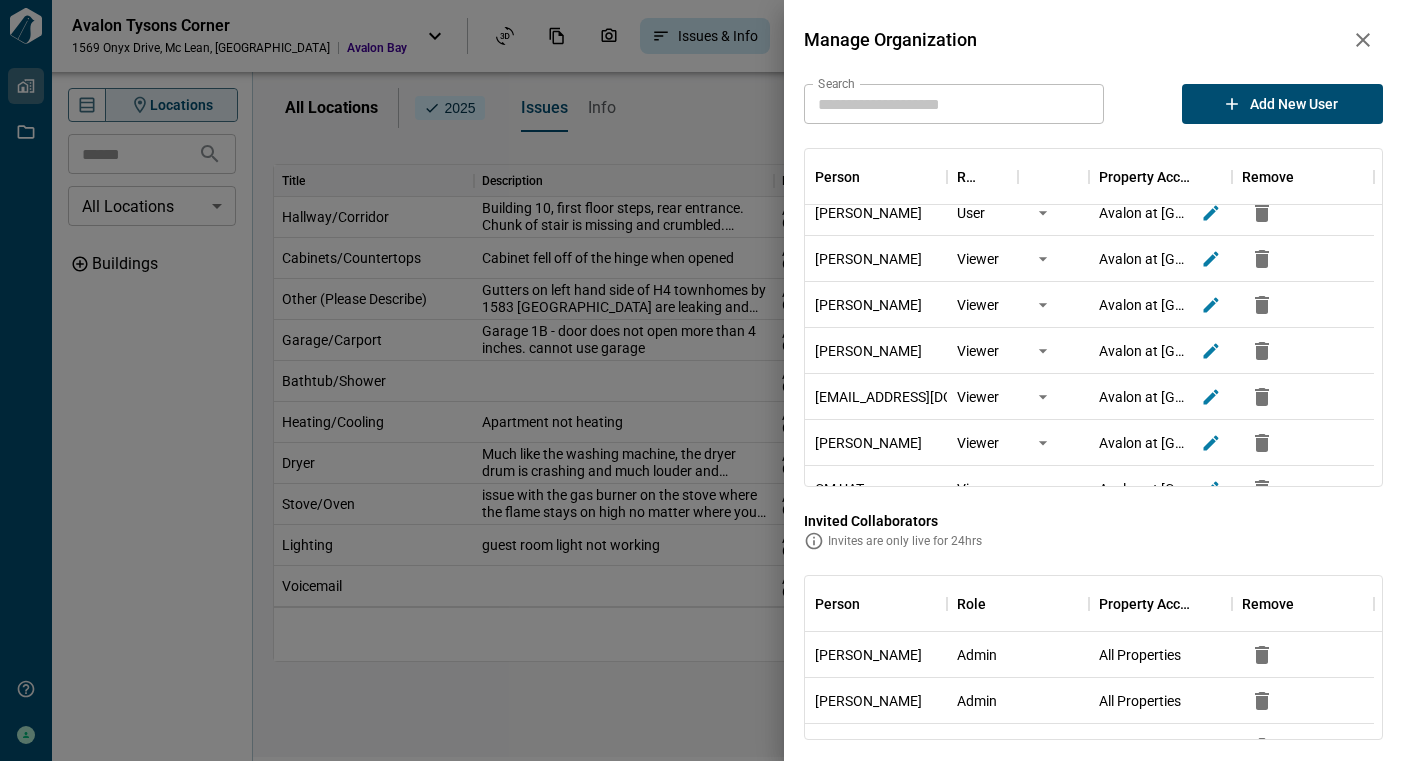 scroll, scrollTop: 383, scrollLeft: 0, axis: vertical 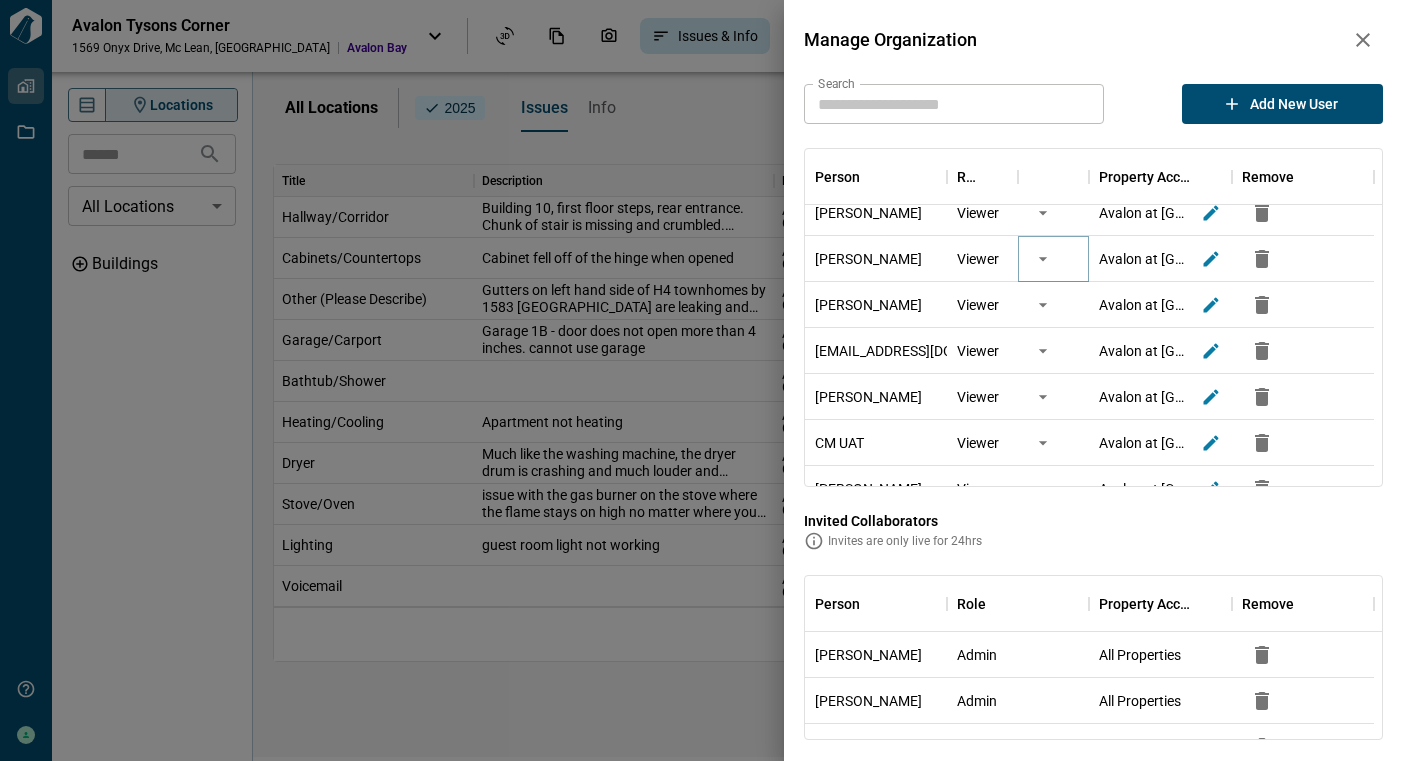 click 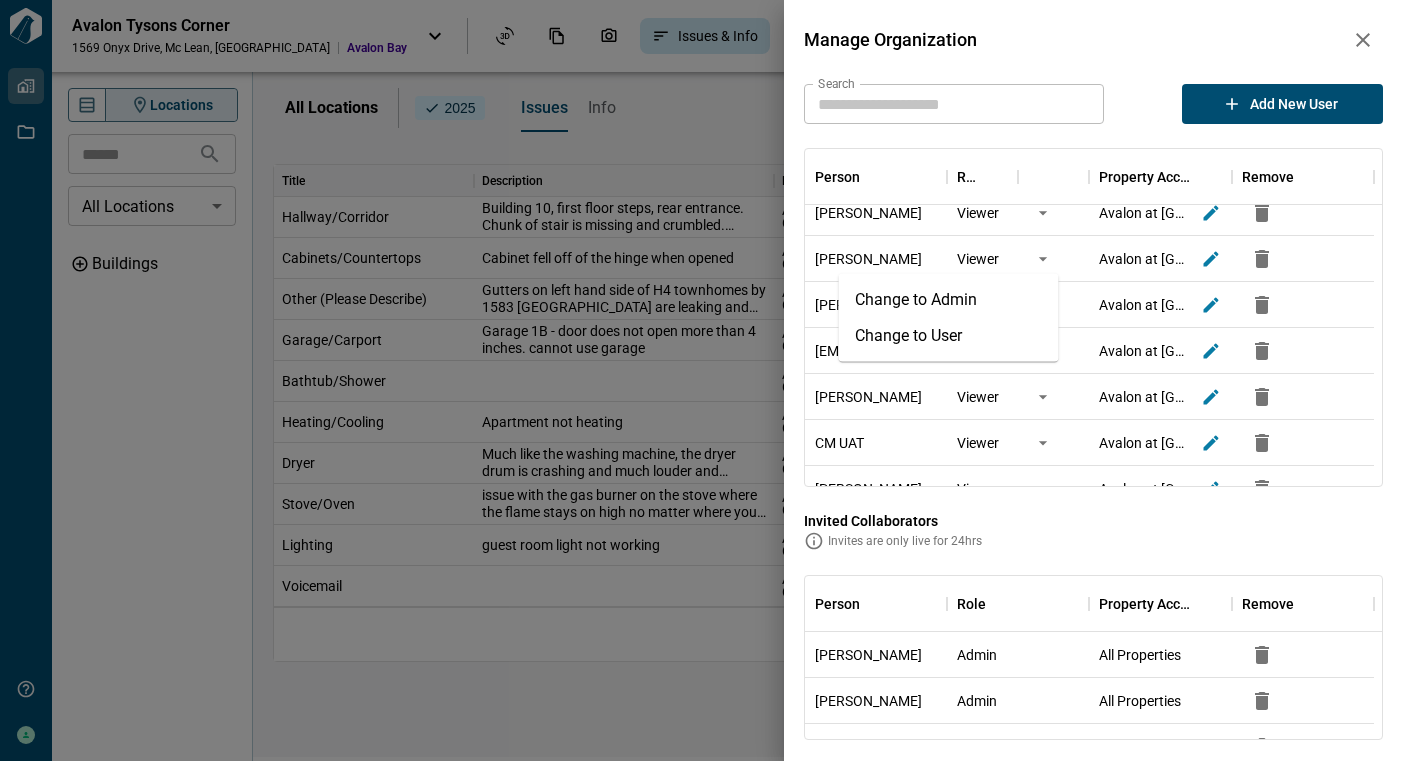 click on "Change to User" at bounding box center (949, 336) 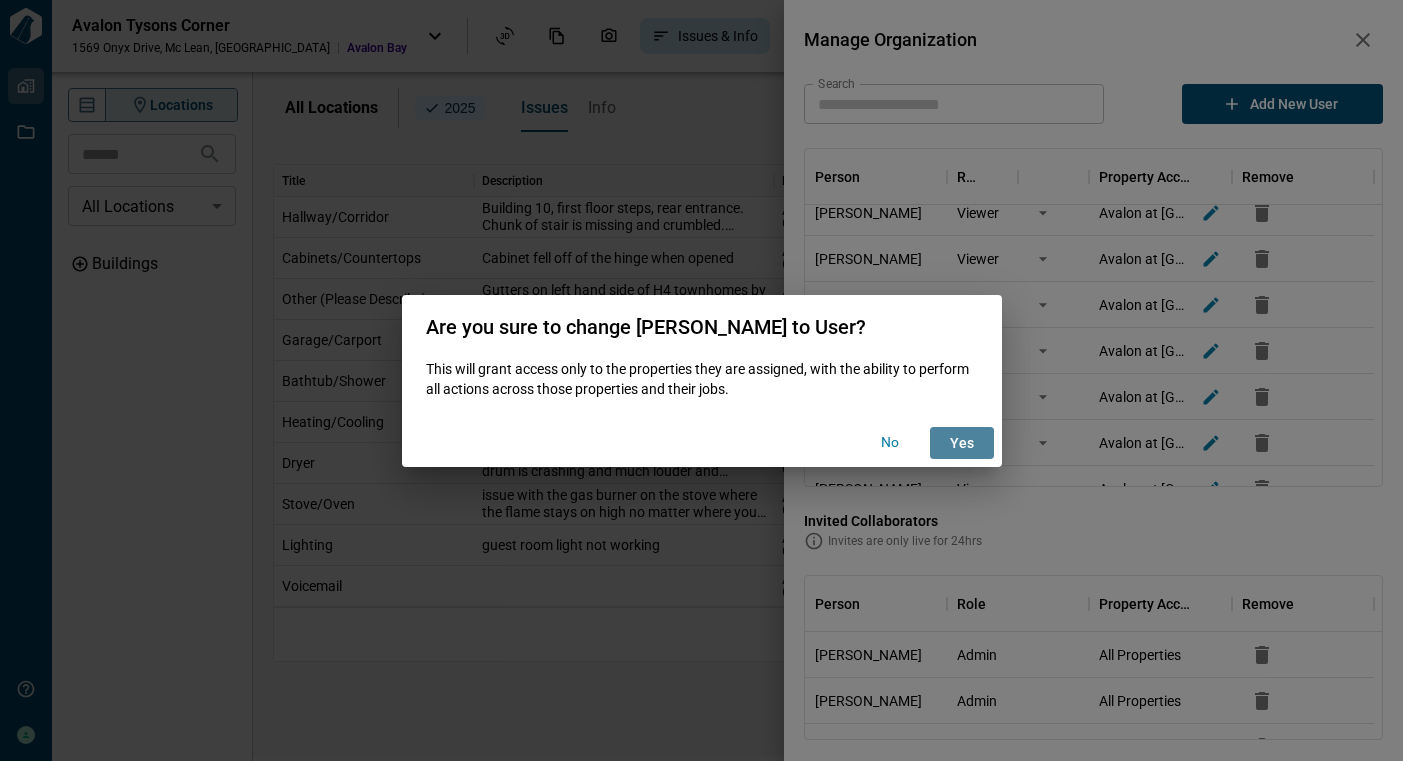 click on "yes" at bounding box center [962, 443] 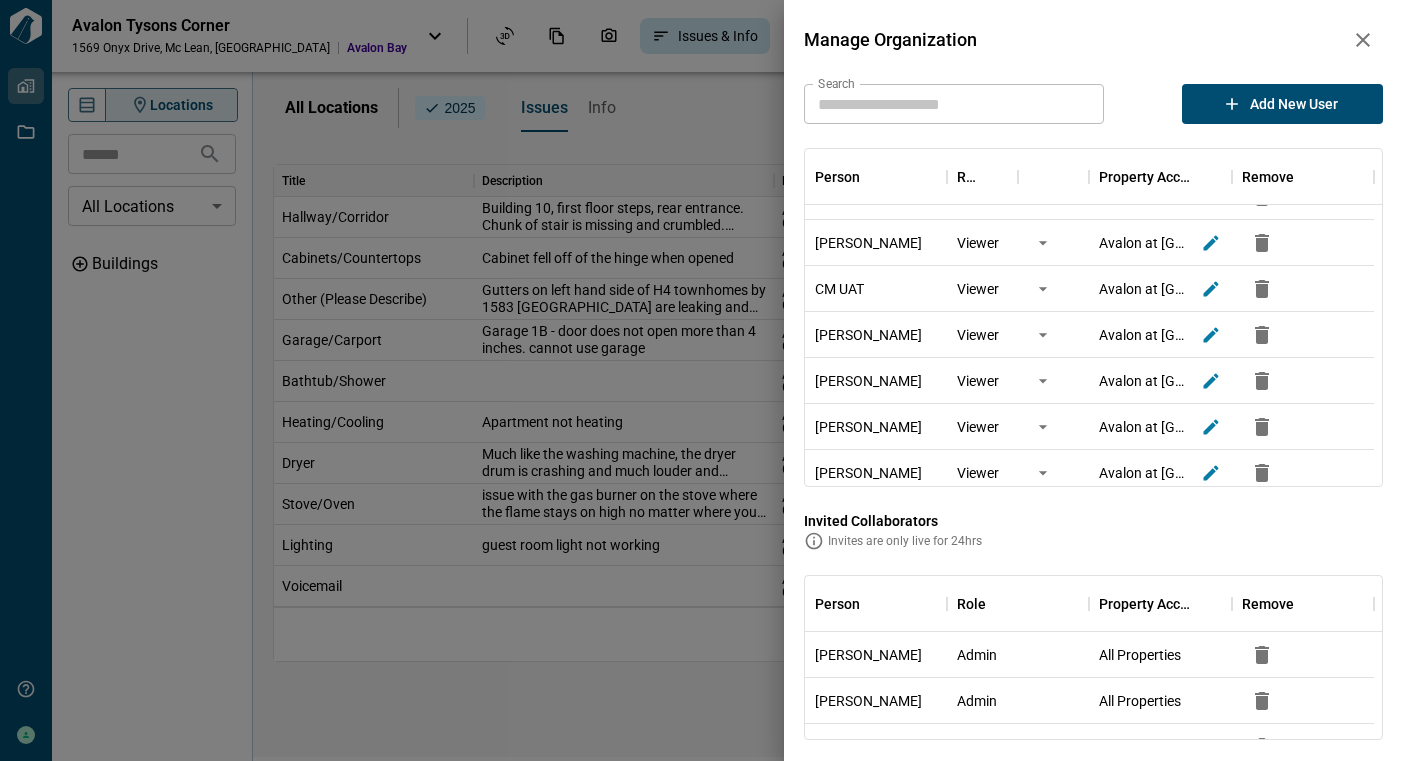 scroll, scrollTop: 592, scrollLeft: 0, axis: vertical 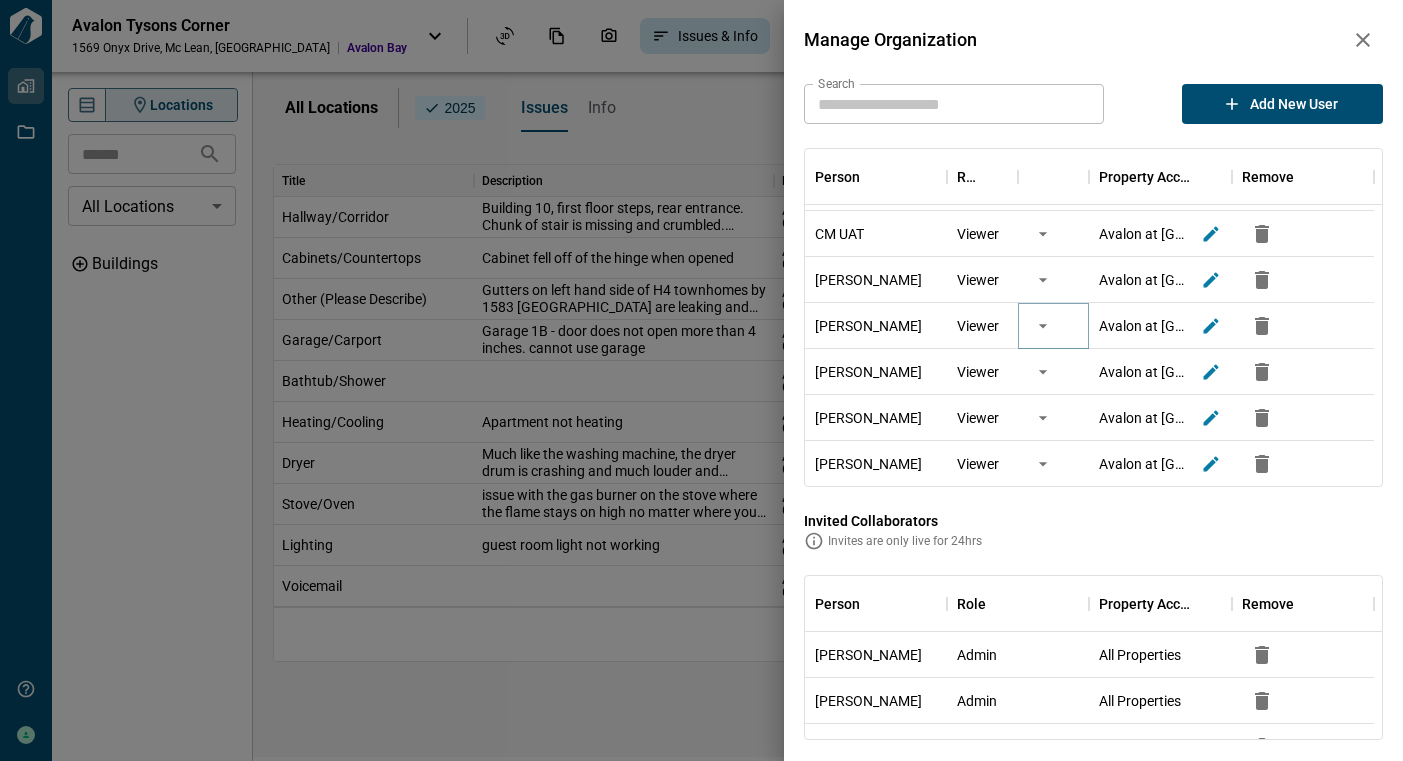 click 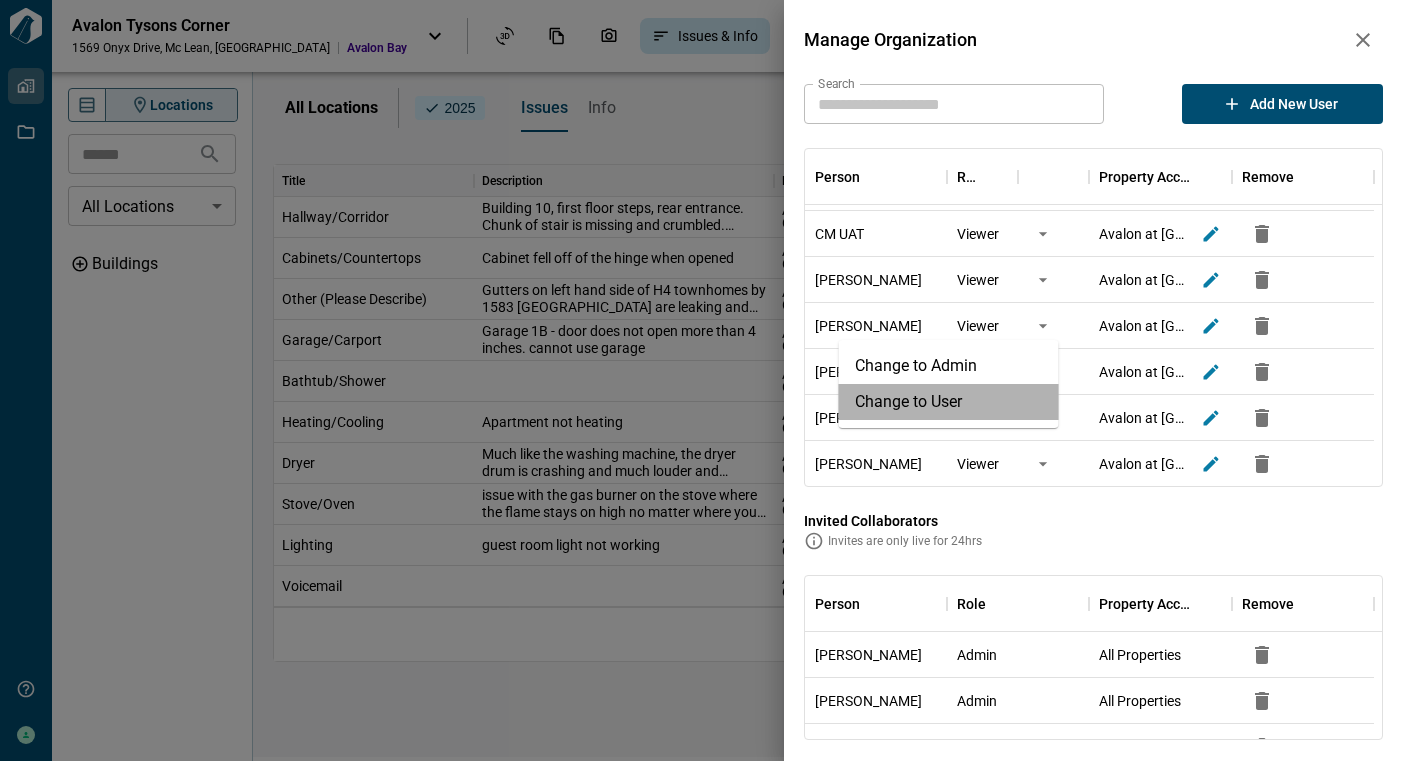 click on "Change to User" at bounding box center (949, 402) 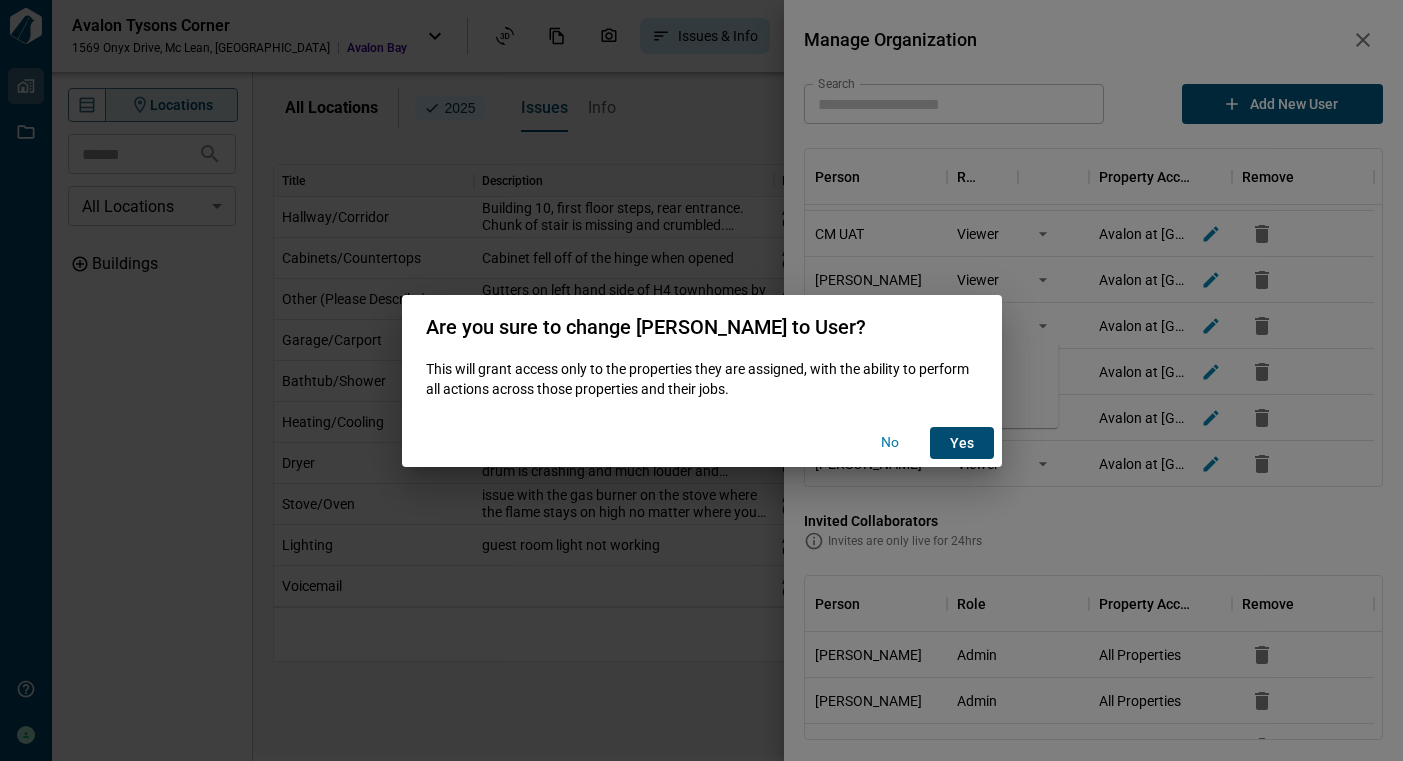 click on "yes" at bounding box center [962, 443] 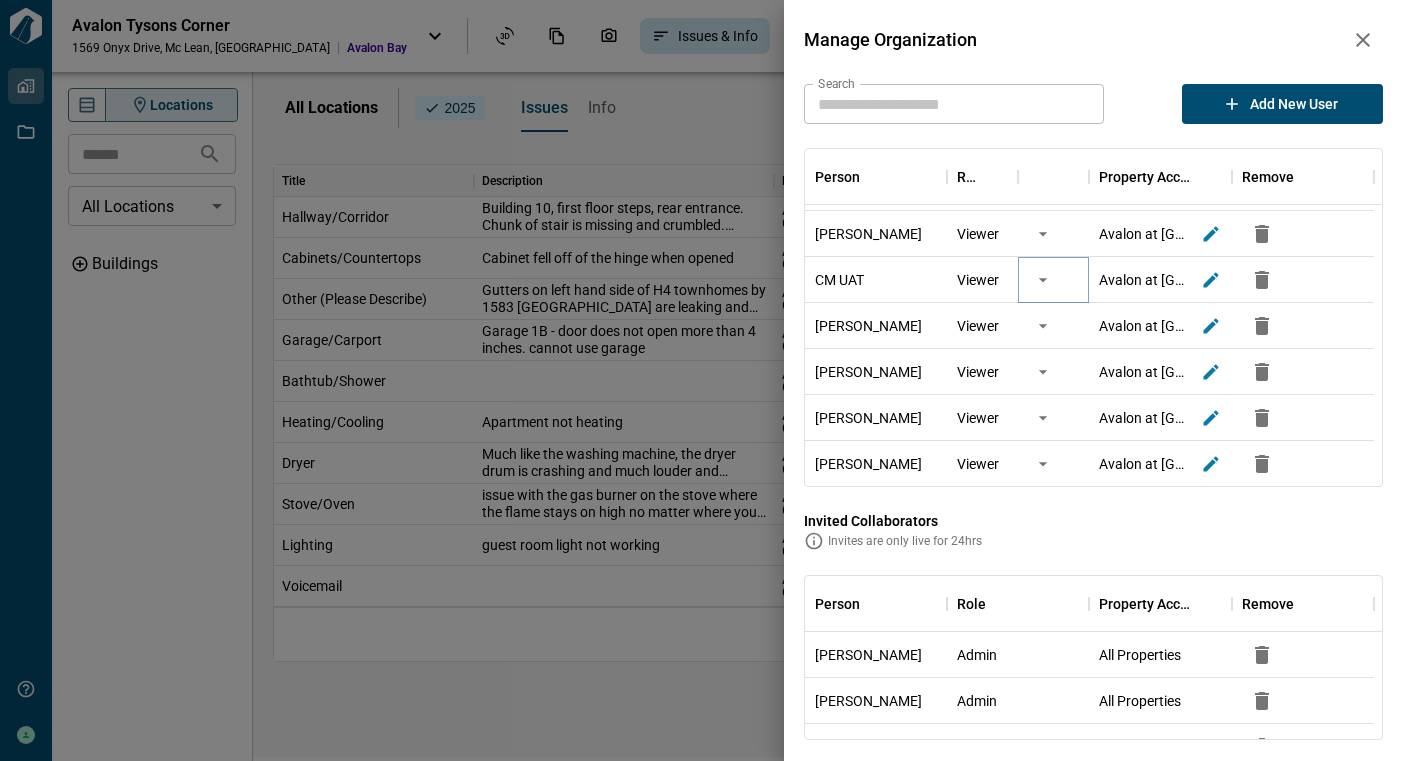 click 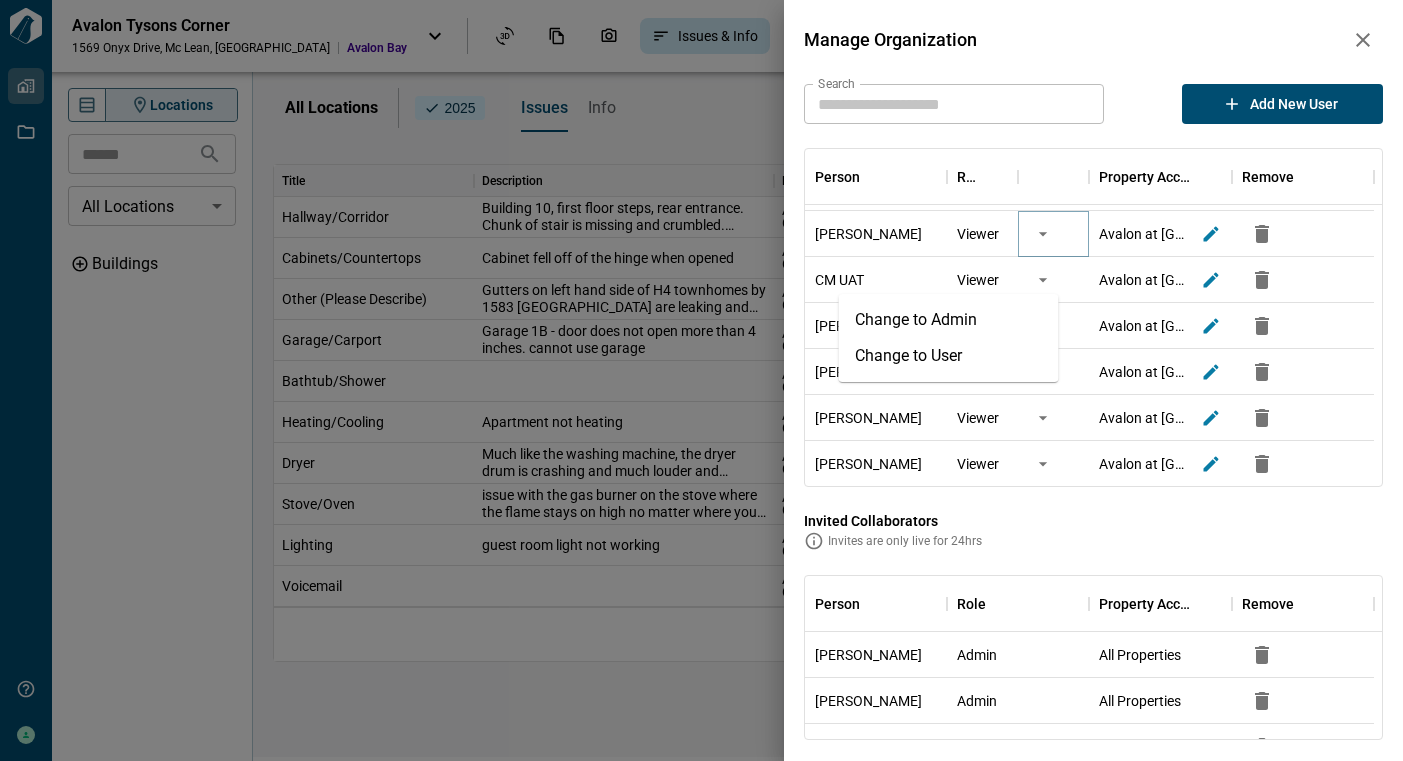 click 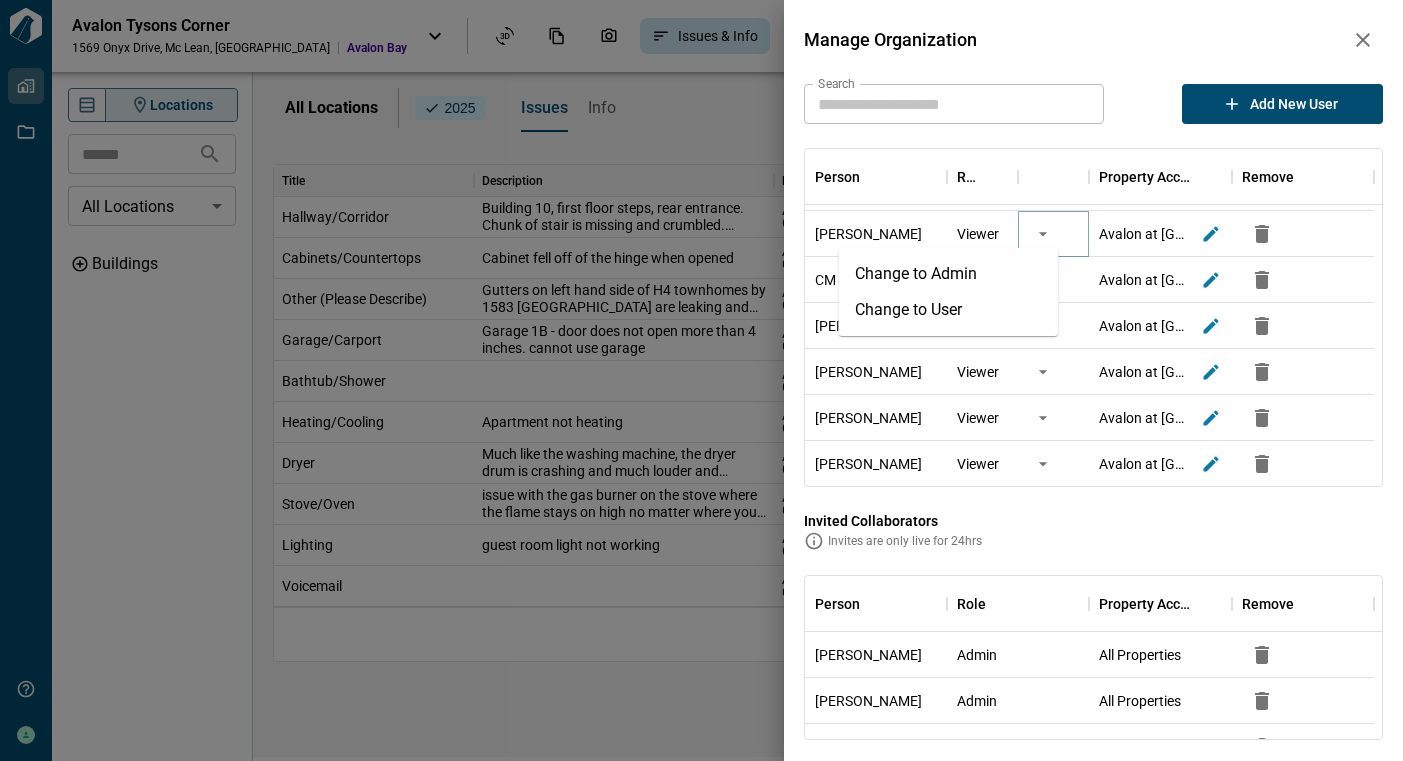 click 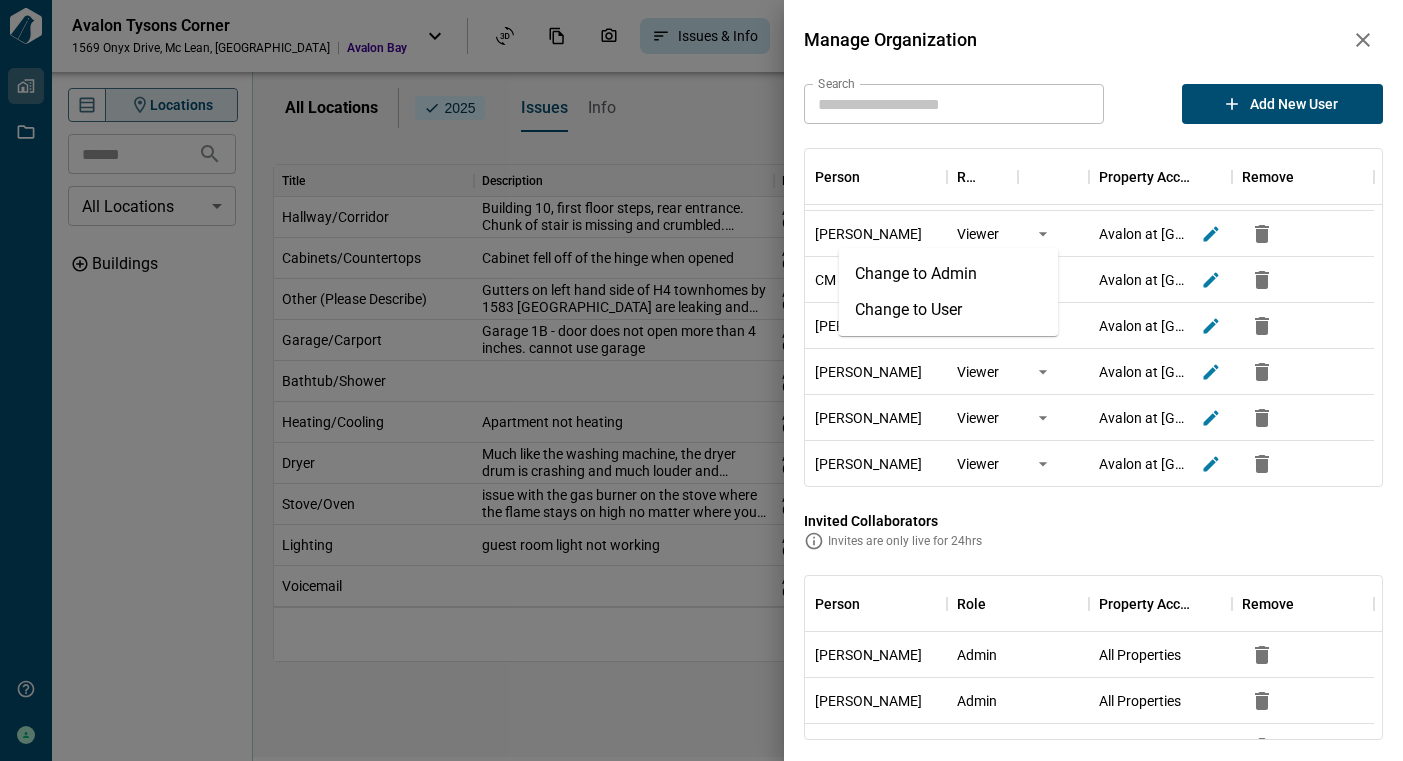 click on "Invited Collaborators" at bounding box center (1093, 521) 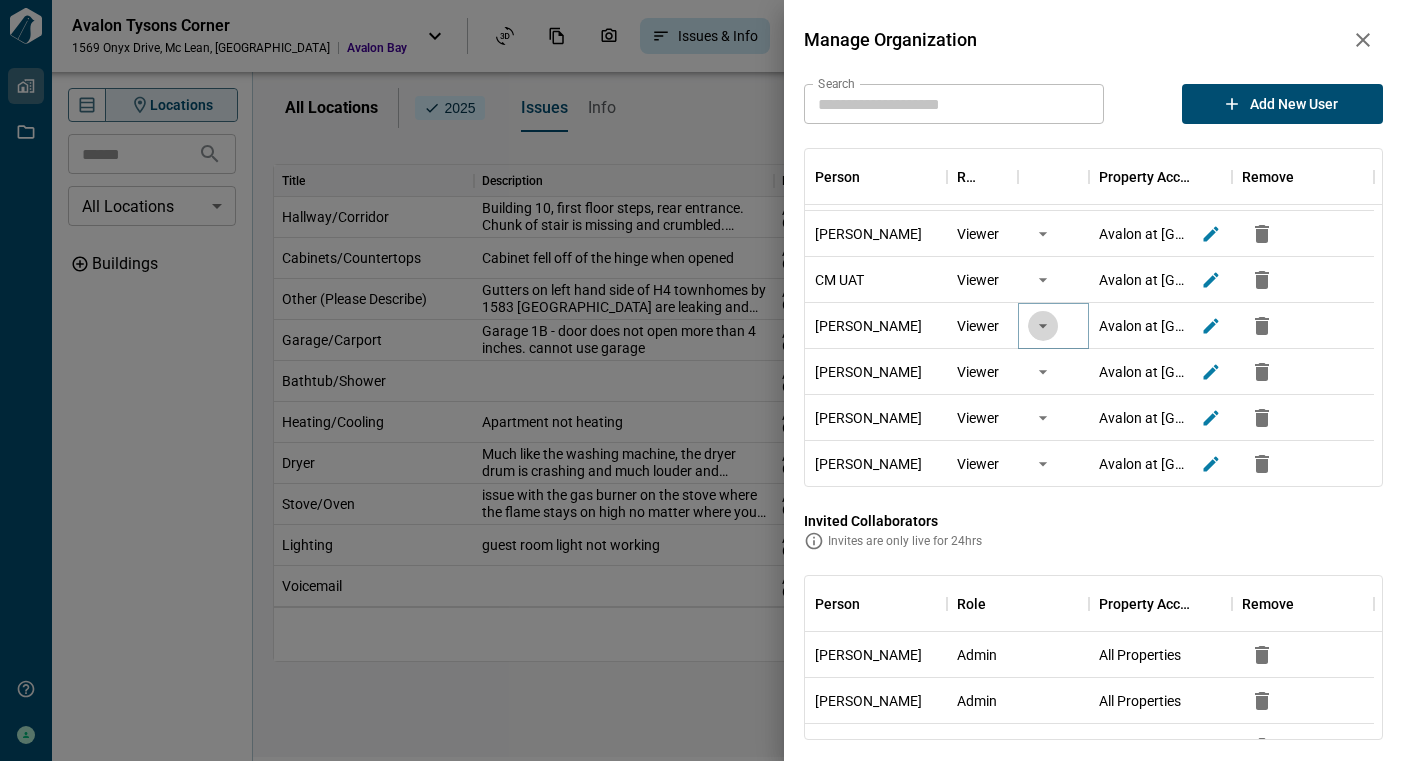 click 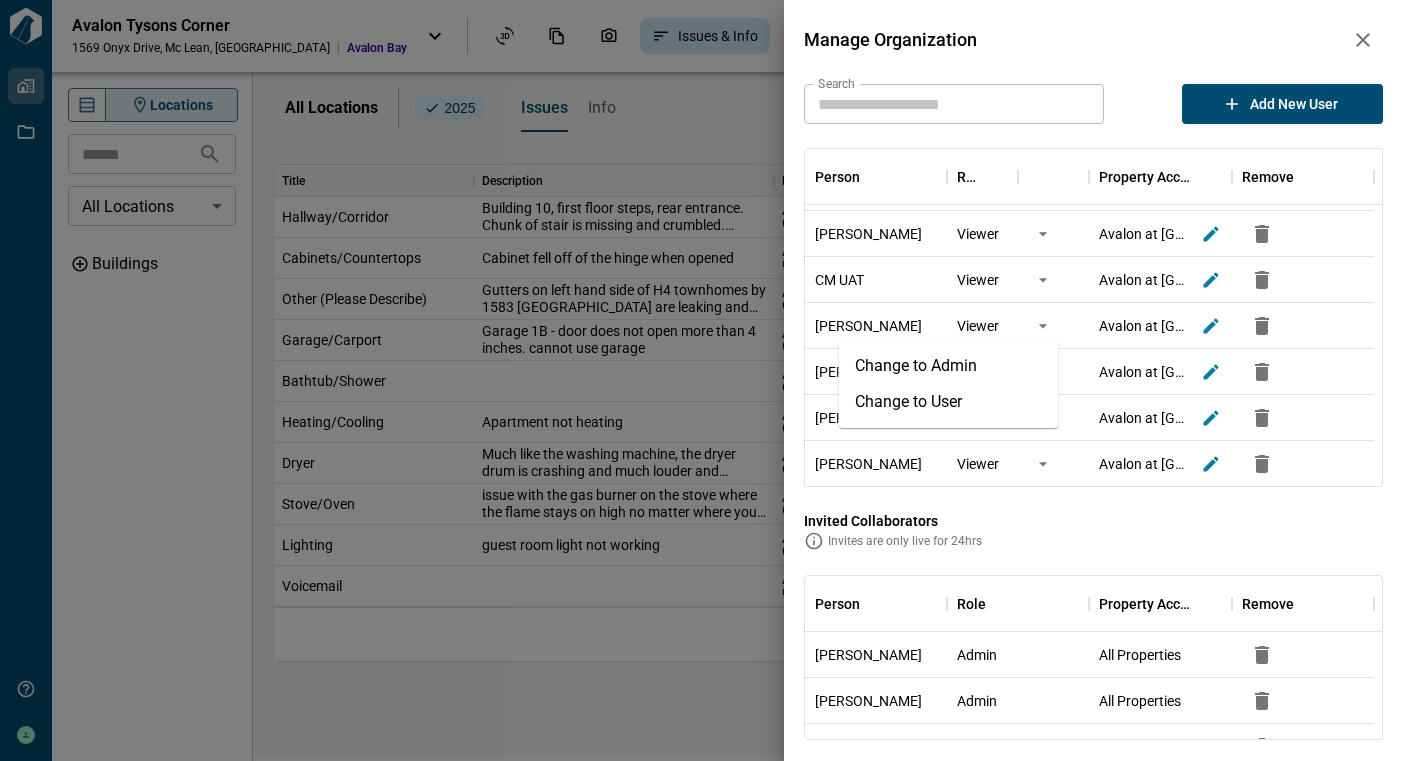 click on "Change to User" at bounding box center [949, 402] 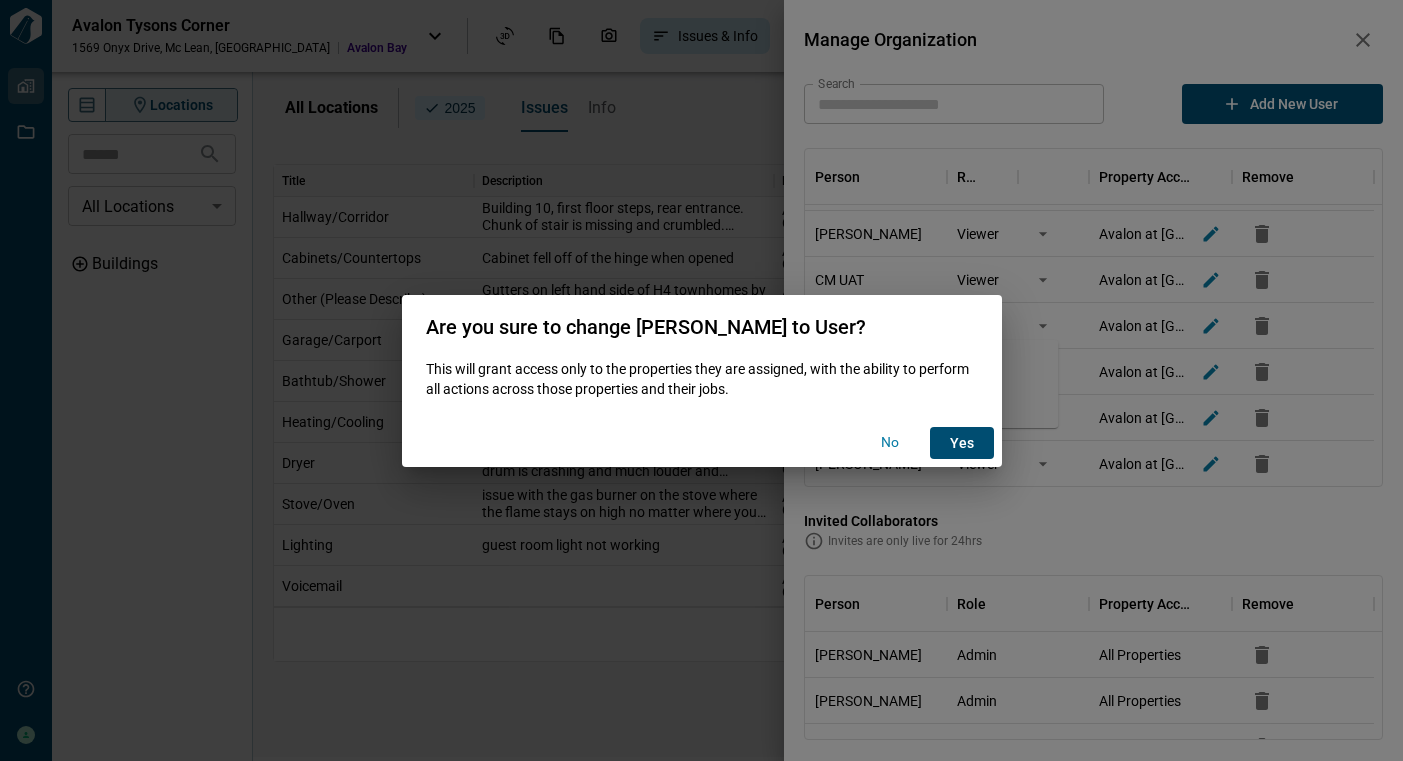 click on "yes" at bounding box center (962, 443) 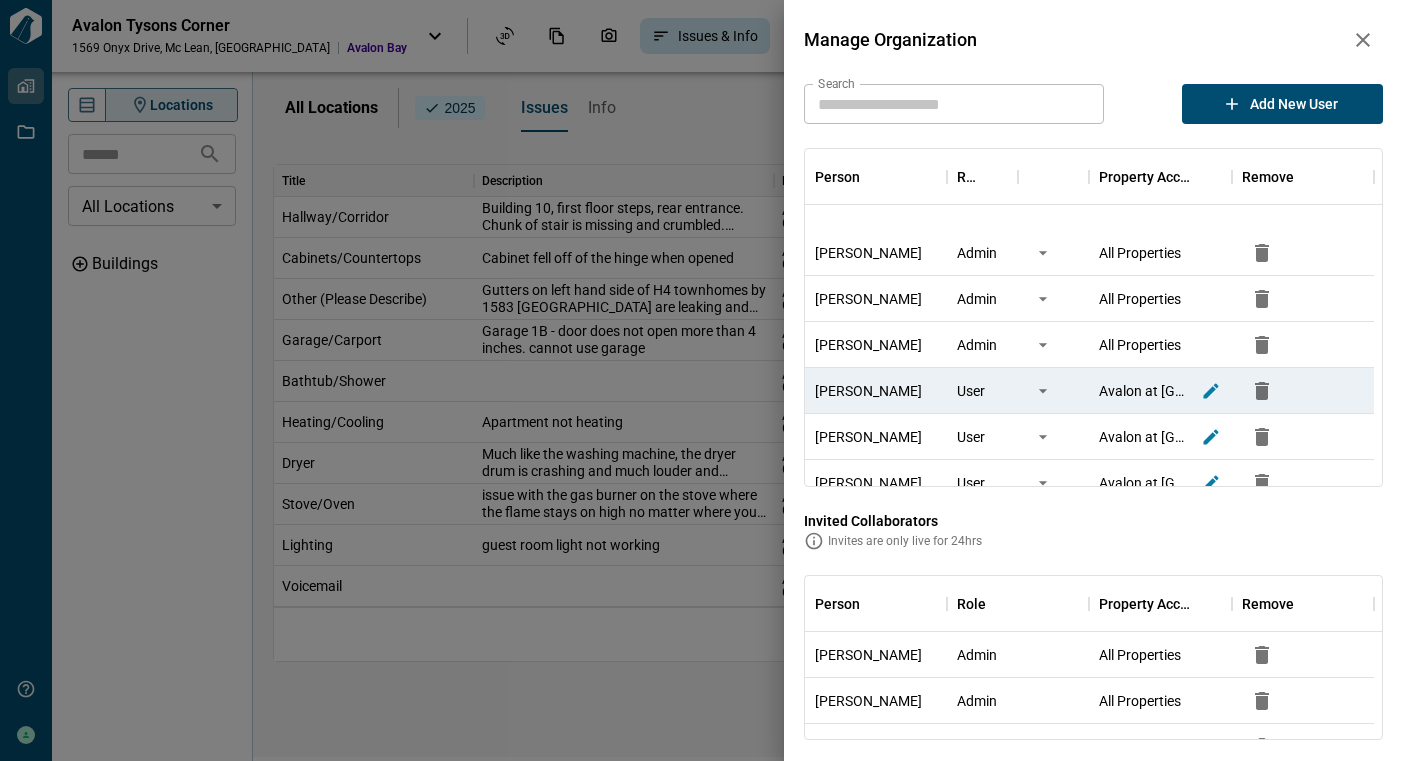 scroll, scrollTop: 0, scrollLeft: 0, axis: both 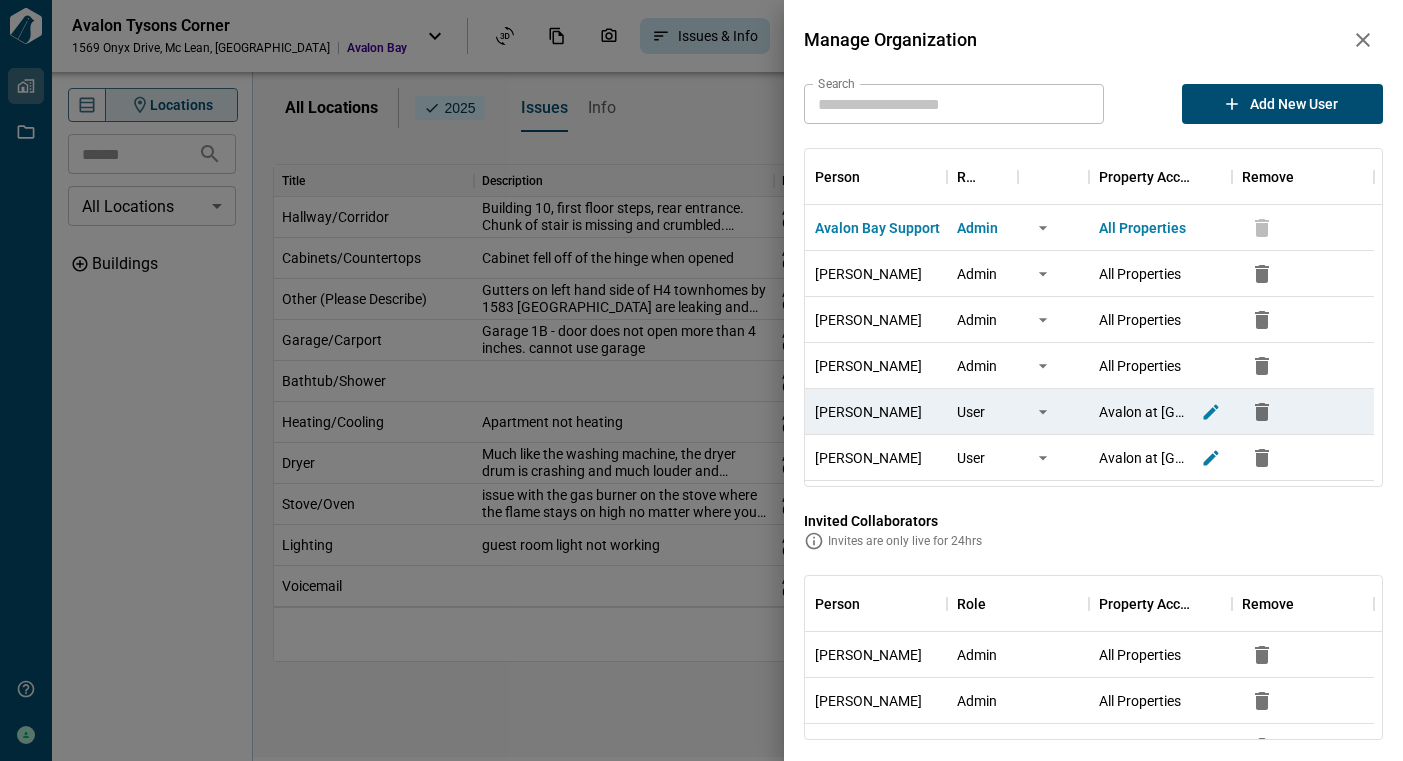 click 